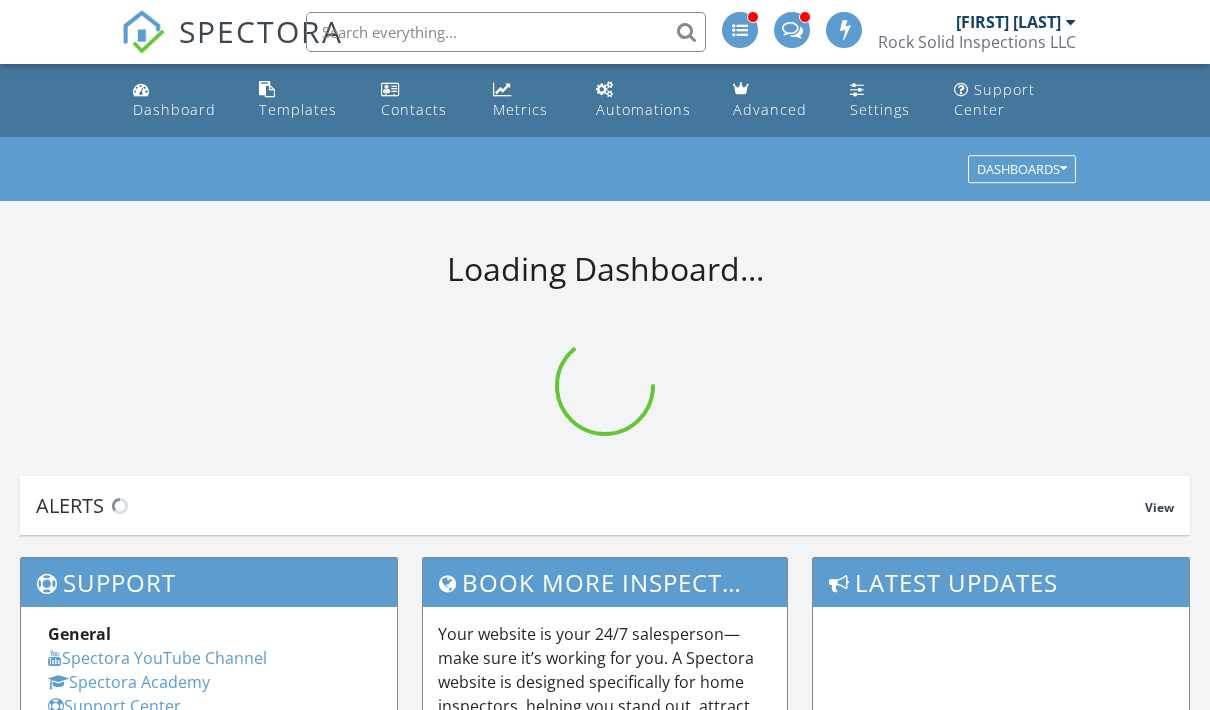 scroll, scrollTop: 0, scrollLeft: 0, axis: both 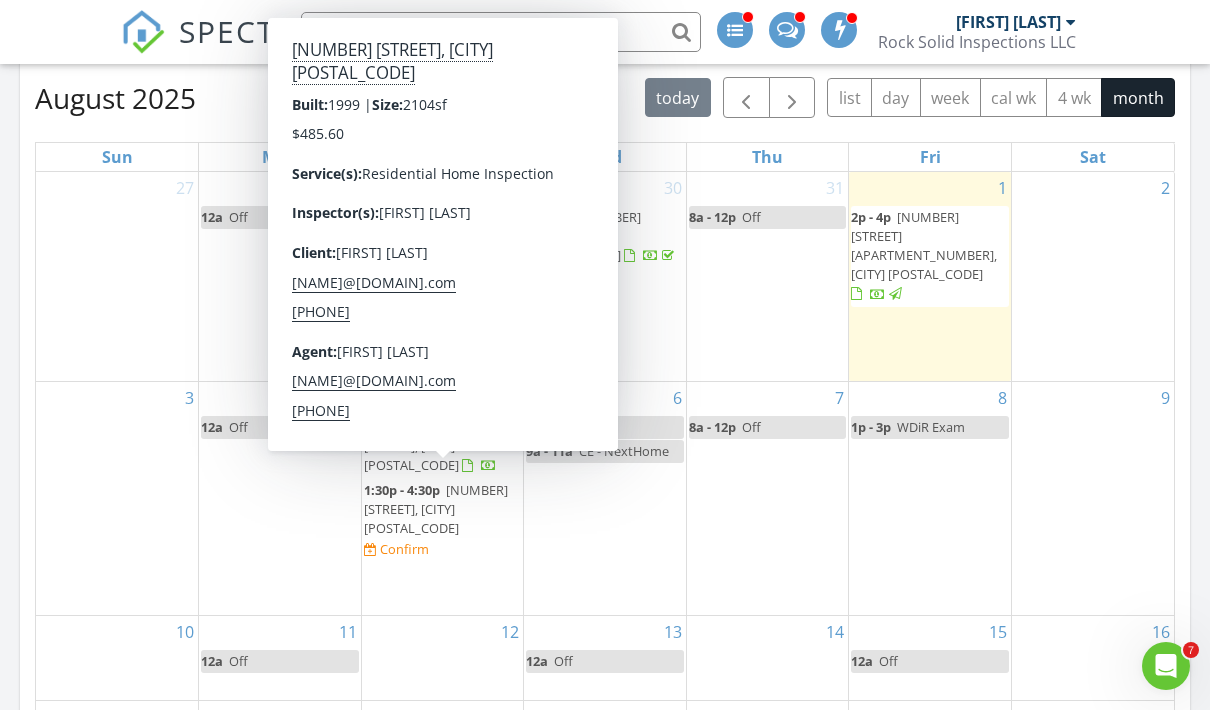 click on "[NUMBER] [STREET], [CITY] [POSTAL_CODE]" at bounding box center [436, 509] 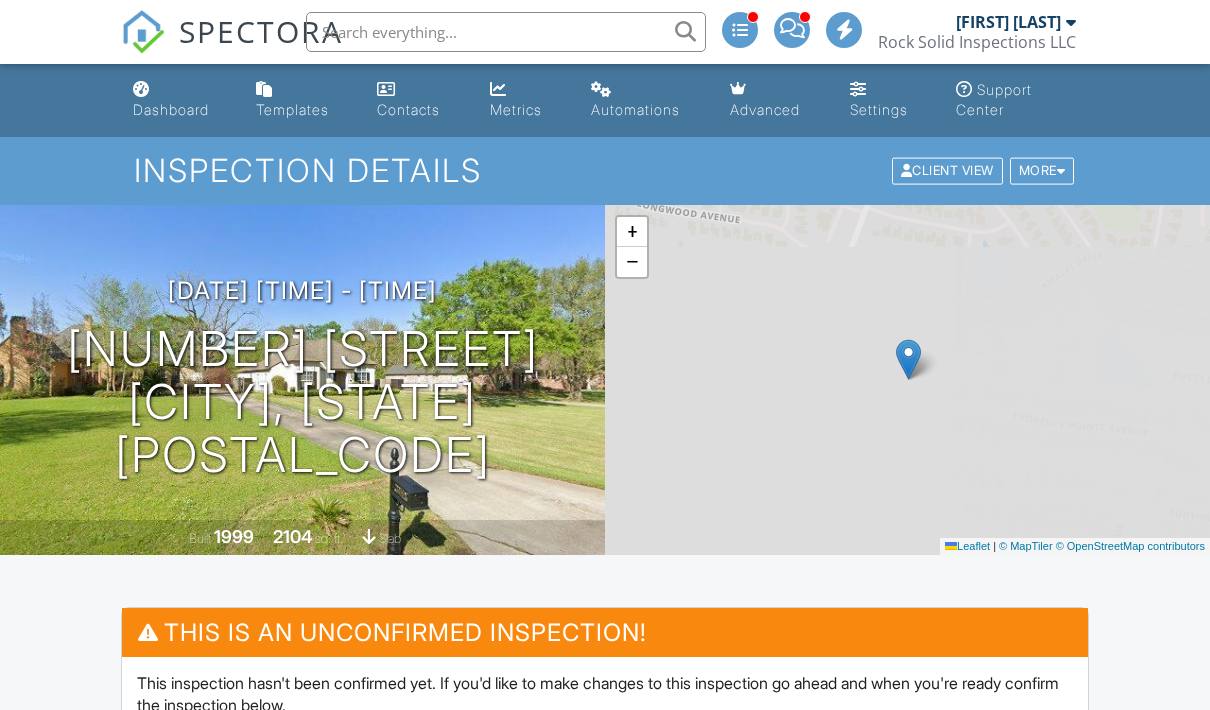 scroll, scrollTop: 0, scrollLeft: 0, axis: both 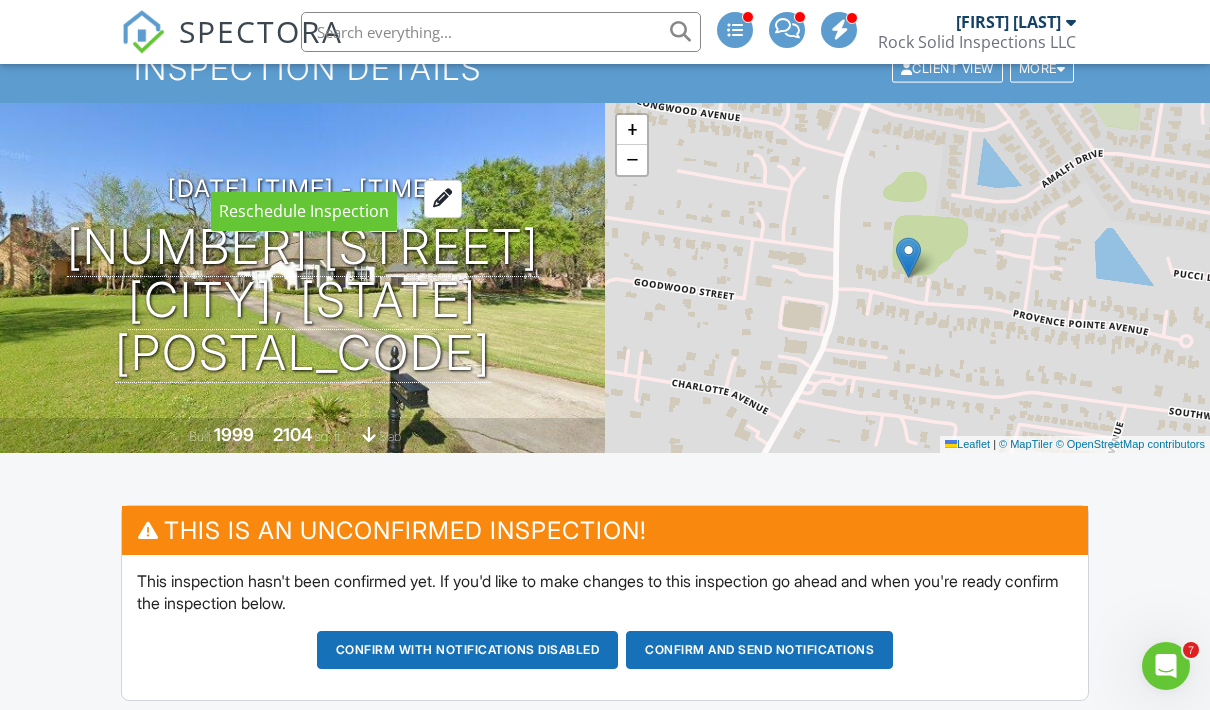 click at bounding box center [443, 198] 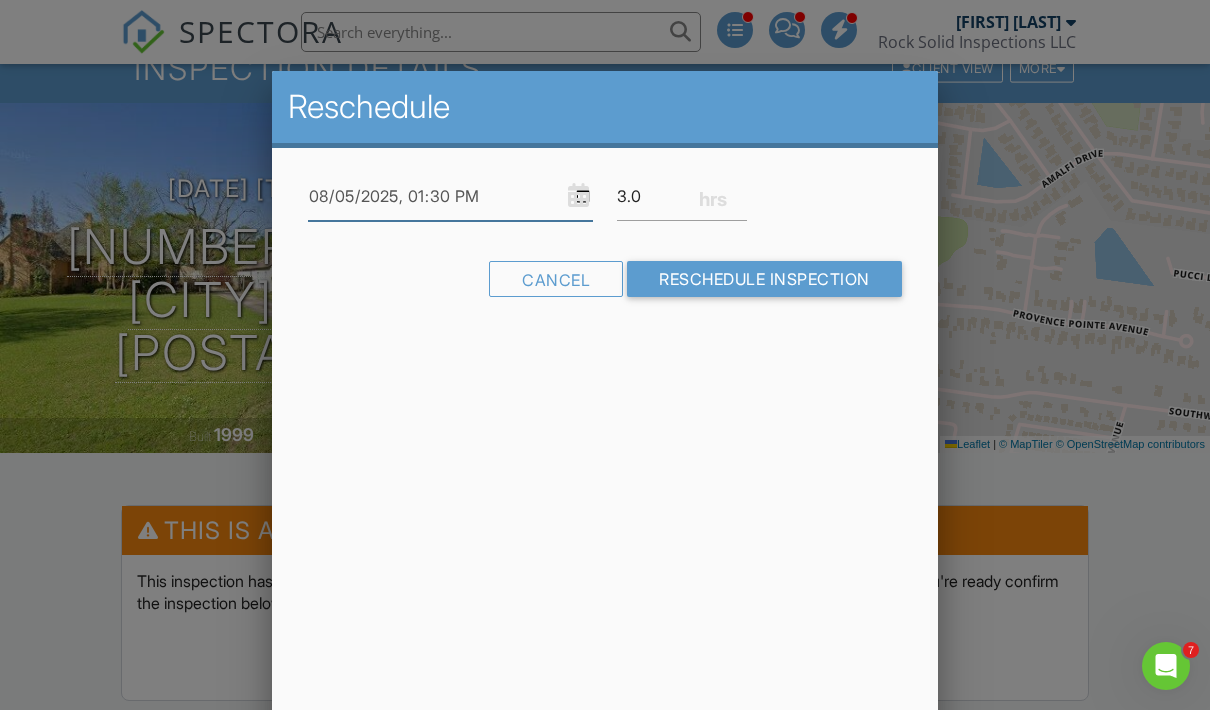 click at bounding box center (450, 196) 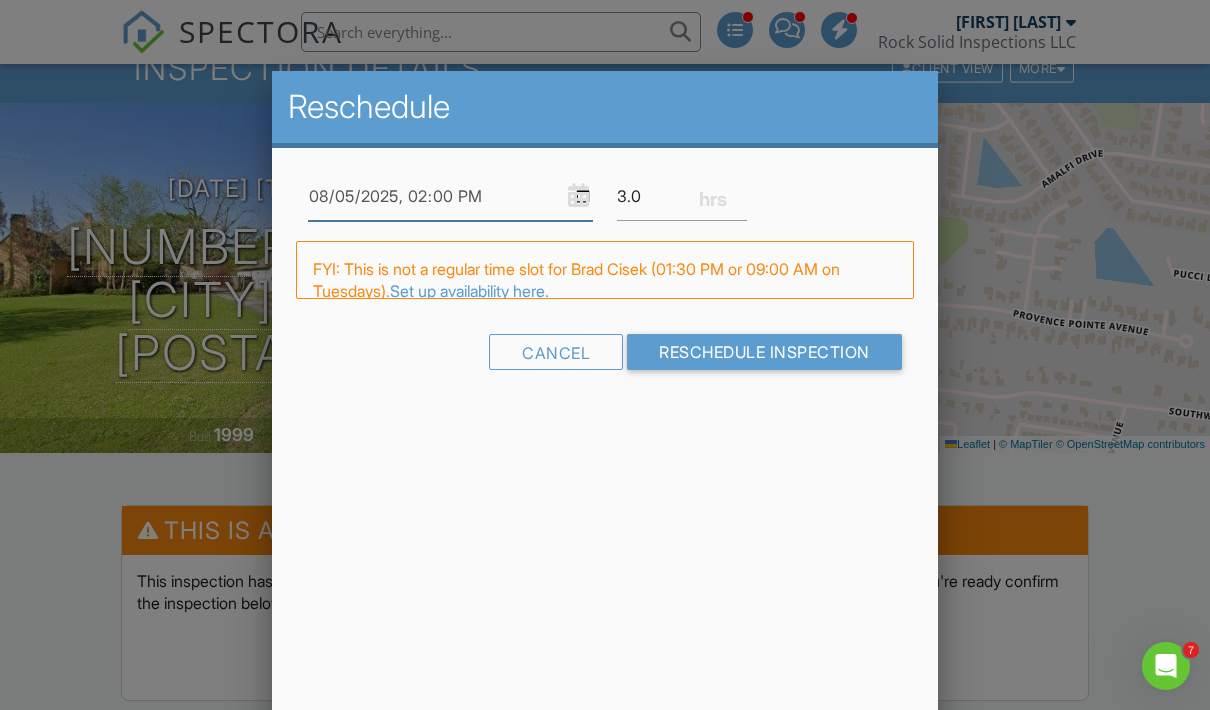 type on "2025-08-05T14:00" 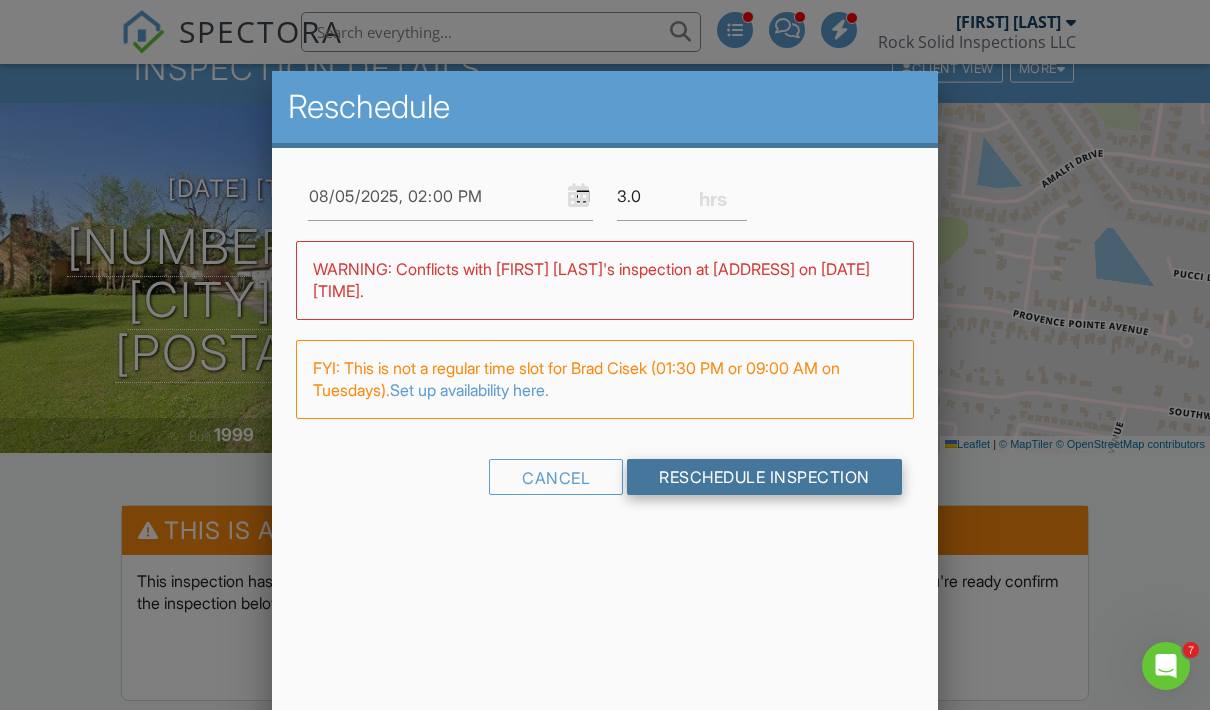 click on "Reschedule Inspection" at bounding box center [764, 477] 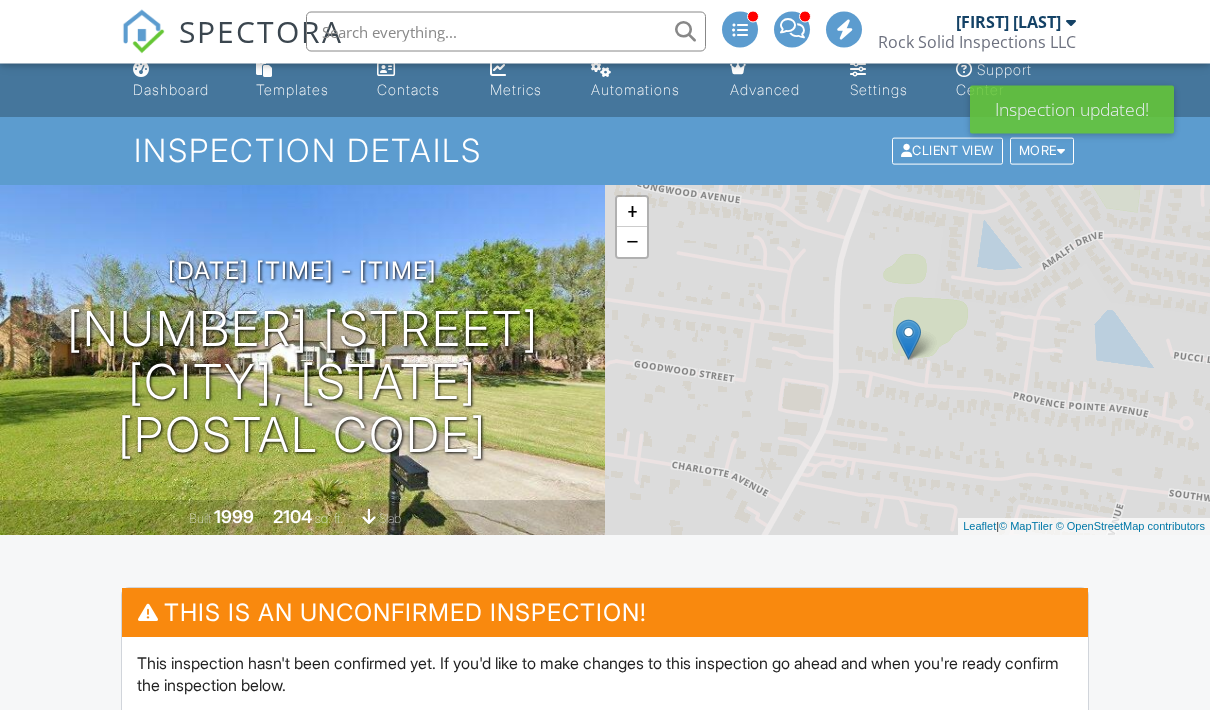 scroll, scrollTop: 0, scrollLeft: 0, axis: both 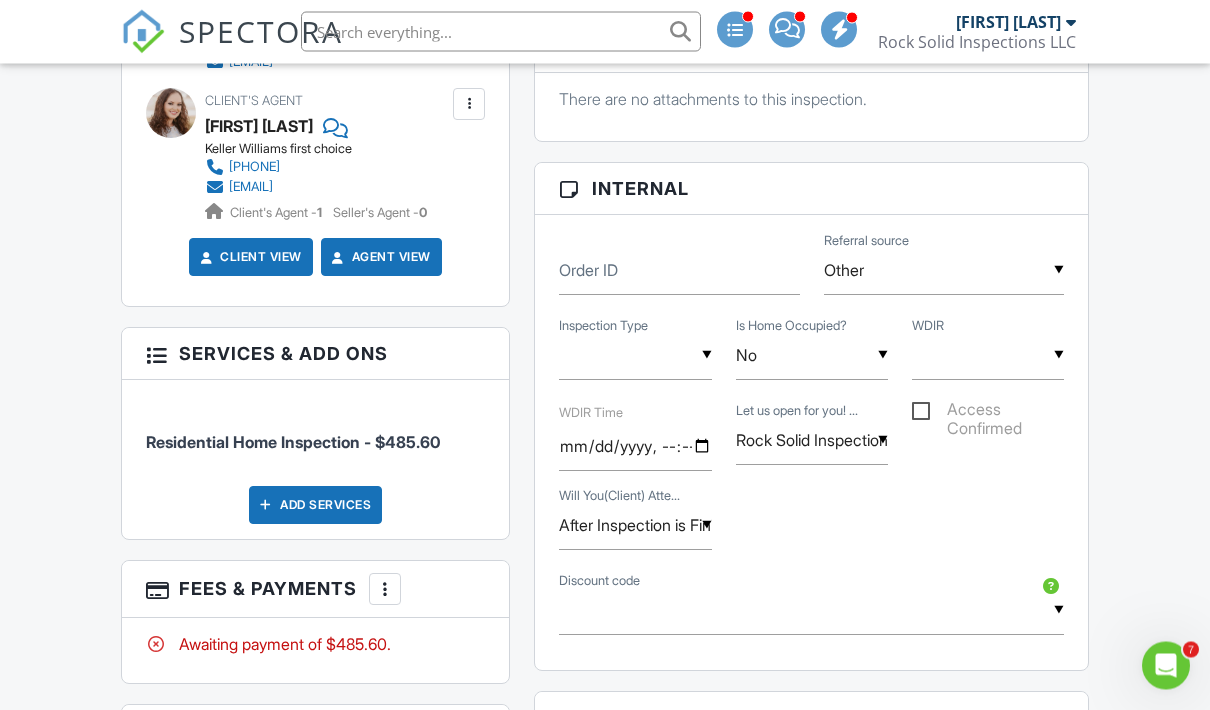 click on "▼ Rock Solid Inspections(Supra/Lockbox) Rock Solid Inspections(Supra/Lockbox) Buyers Agent Sellers Agent Seller Homeowner Not Sure
Rock Solid Inspections(Supra/Lockbox)
Buyers Agent
Sellers Agent
Seller
Homeowner
Not Sure" at bounding box center [812, 441] 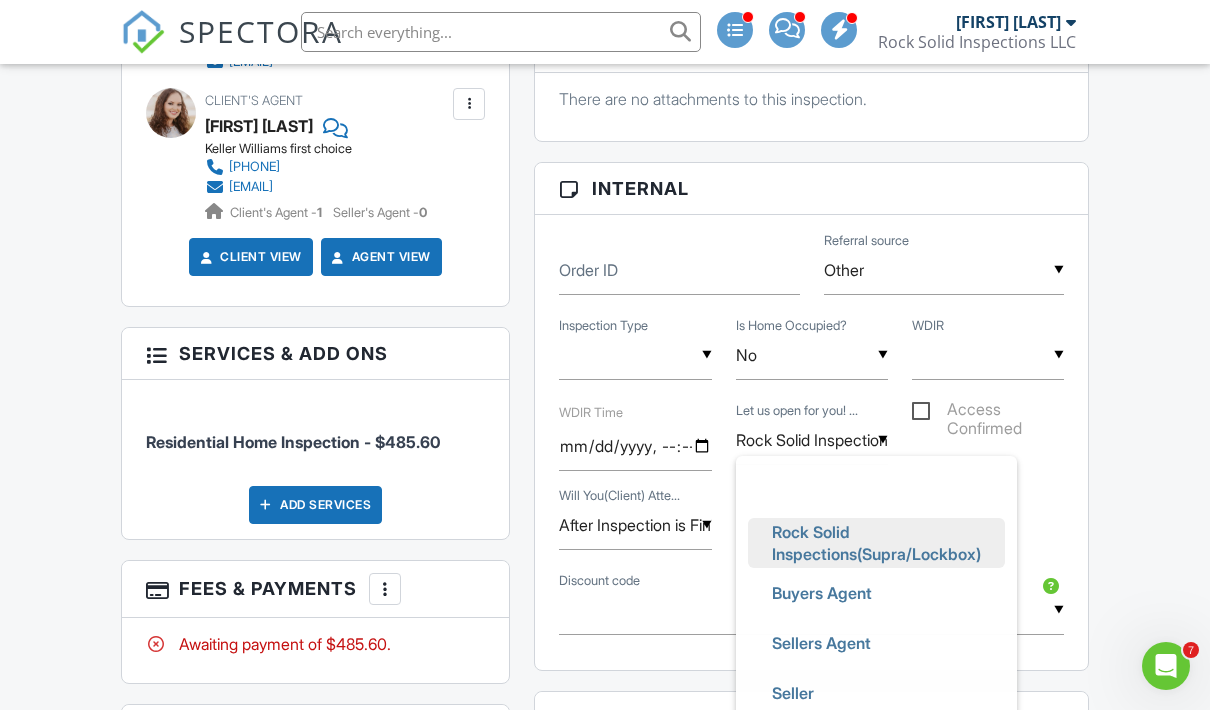 scroll, scrollTop: 0, scrollLeft: 0, axis: both 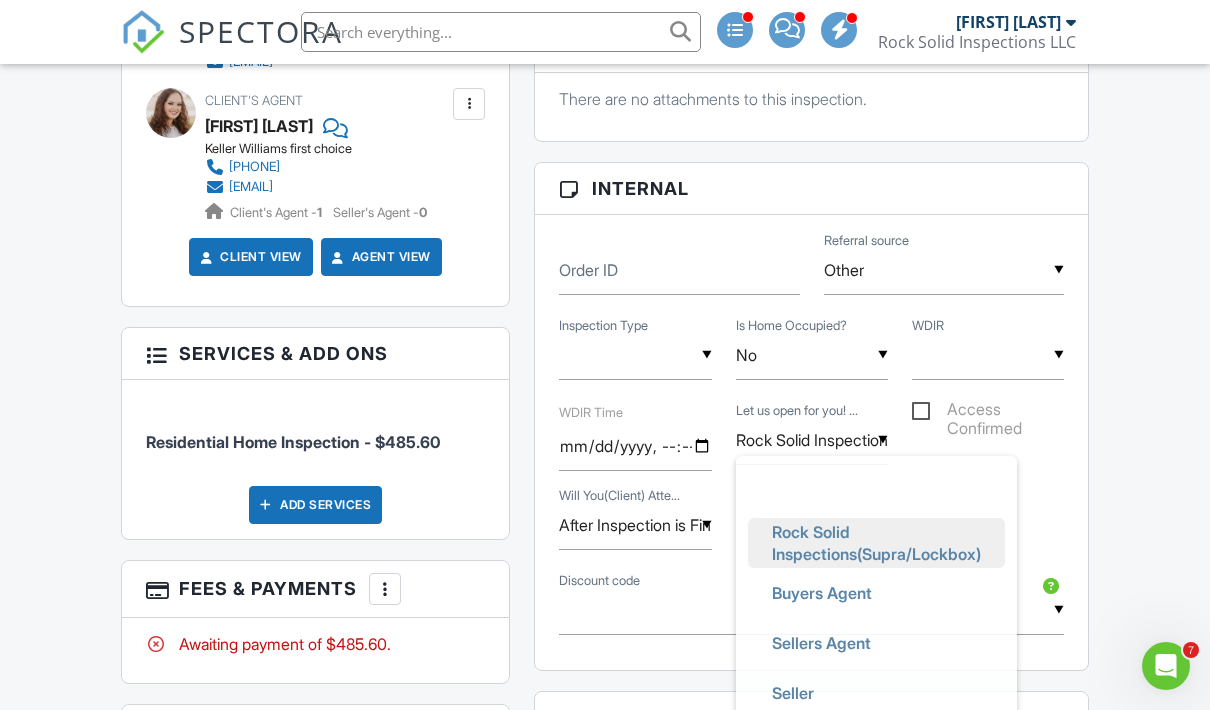 click on "Rock Solid Inspections(Supra/Lockbox)" at bounding box center (876, 543) 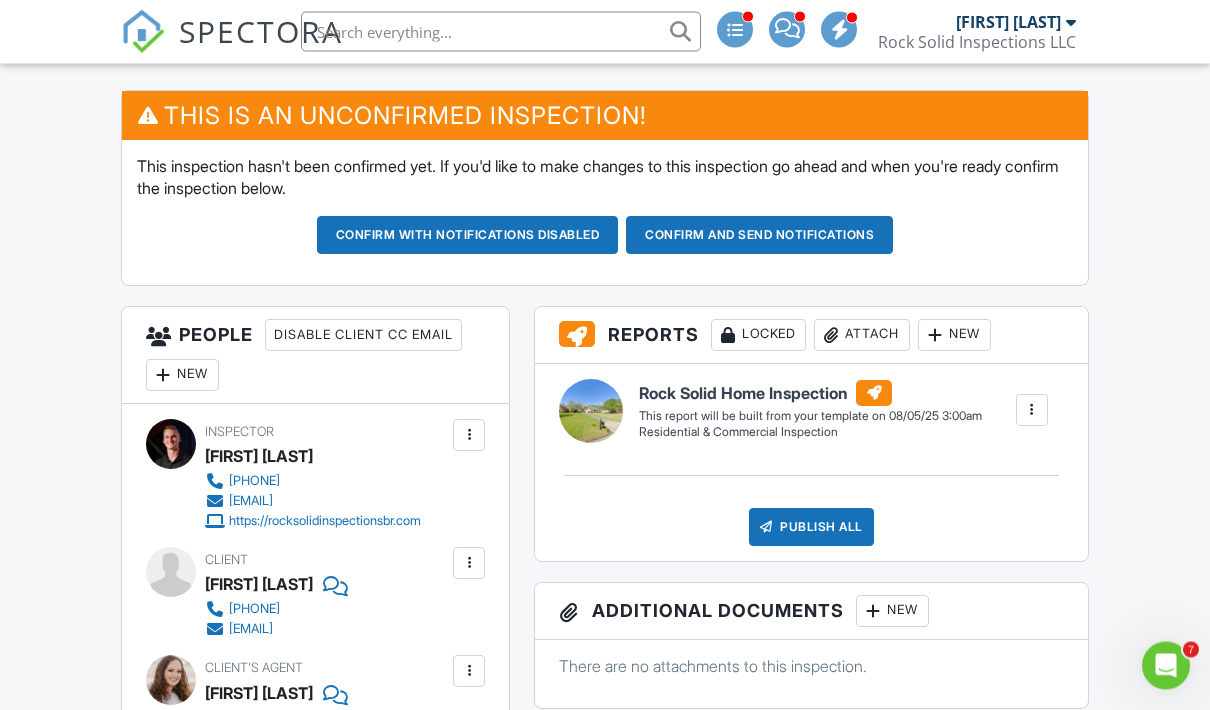 scroll, scrollTop: 697, scrollLeft: 0, axis: vertical 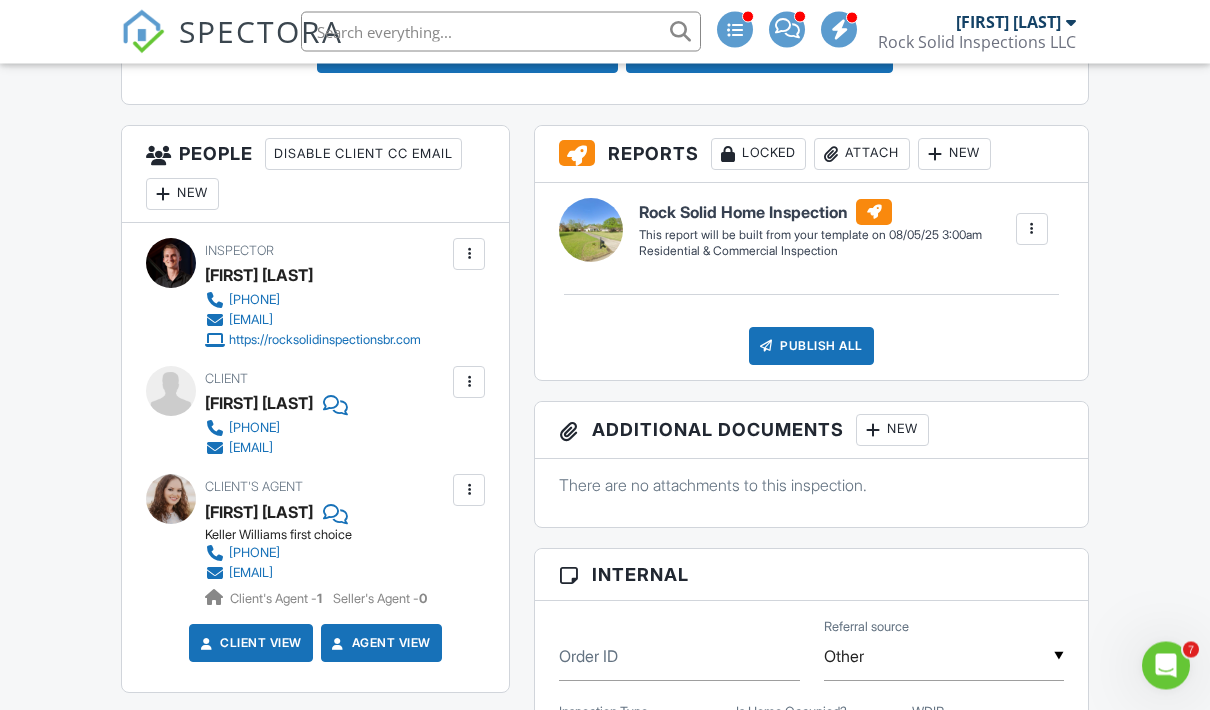 click on "[PHONE]" at bounding box center [254, 429] 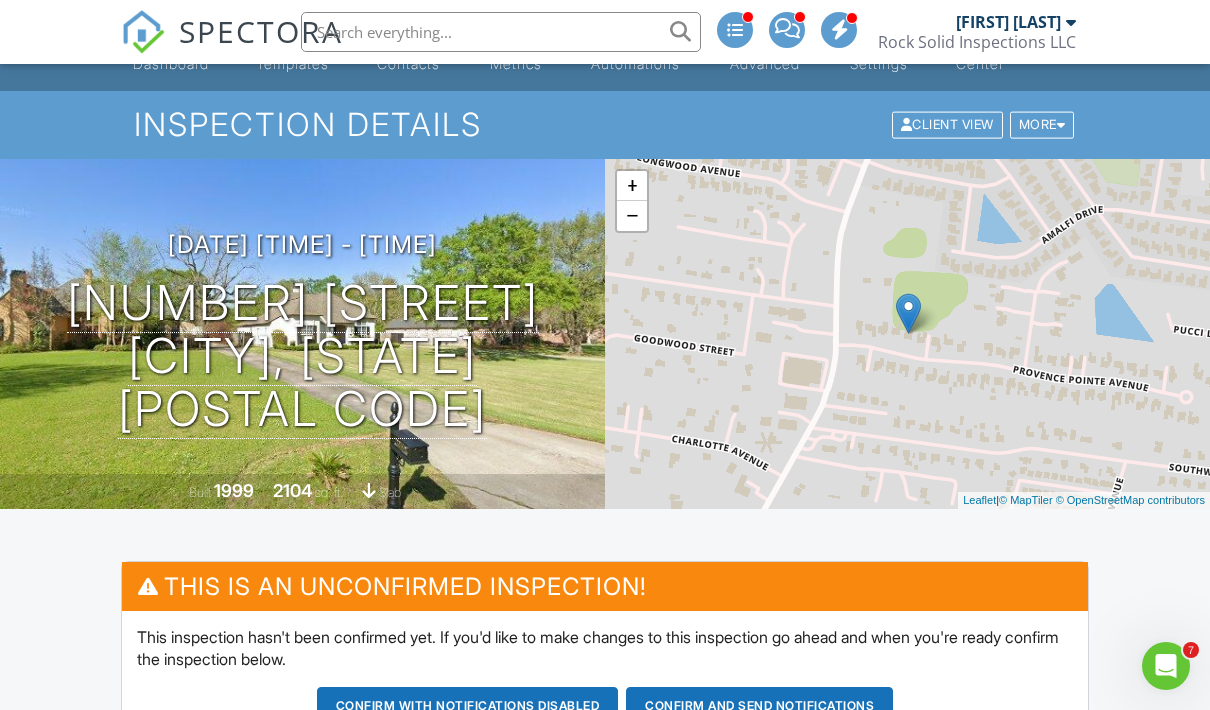 scroll, scrollTop: 0, scrollLeft: 0, axis: both 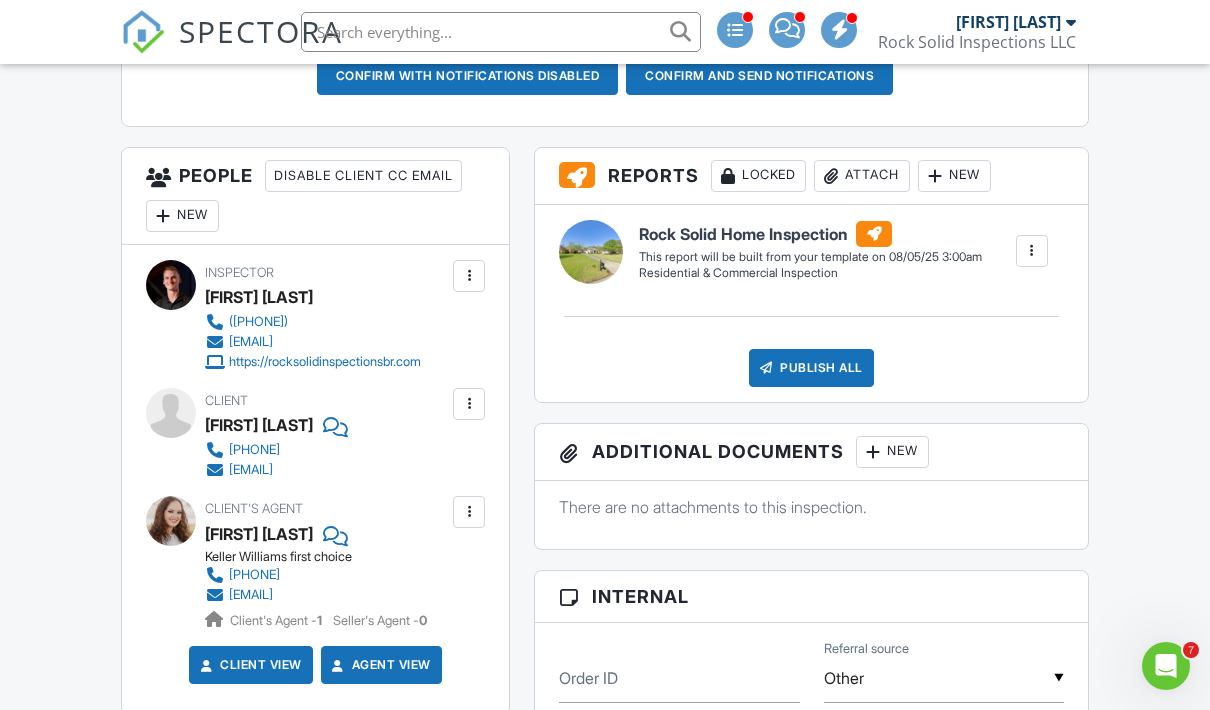 click at bounding box center [469, 404] 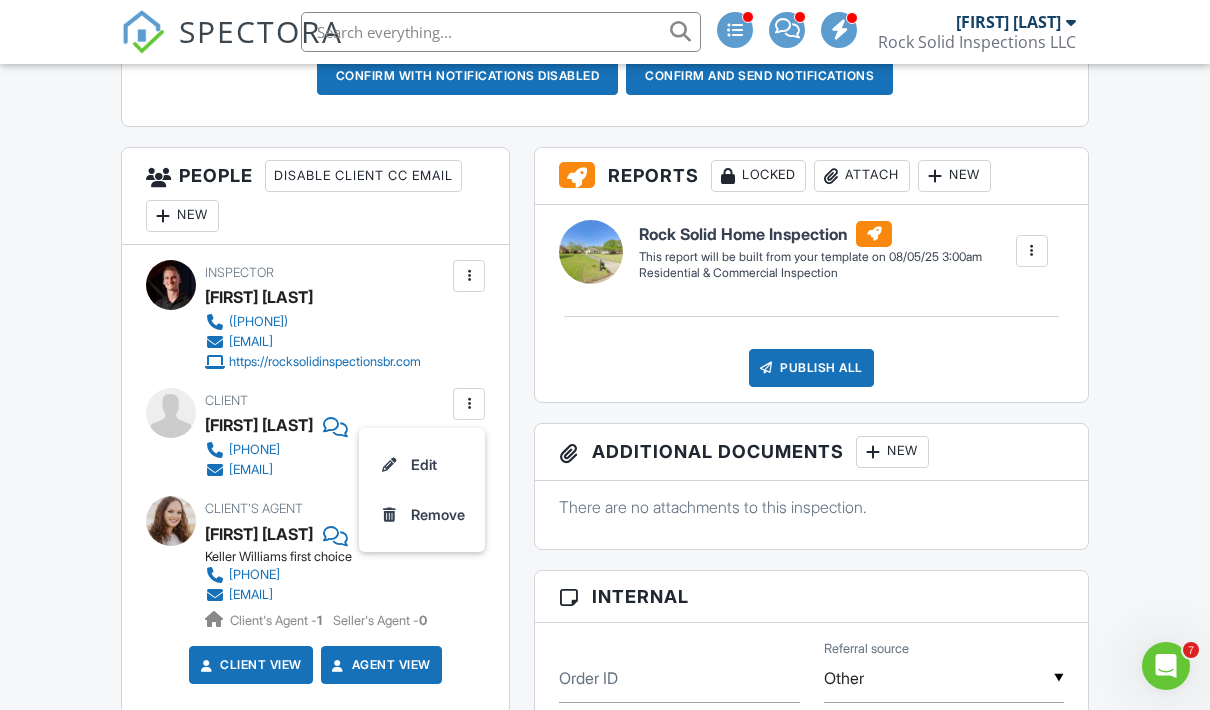 click at bounding box center [469, 404] 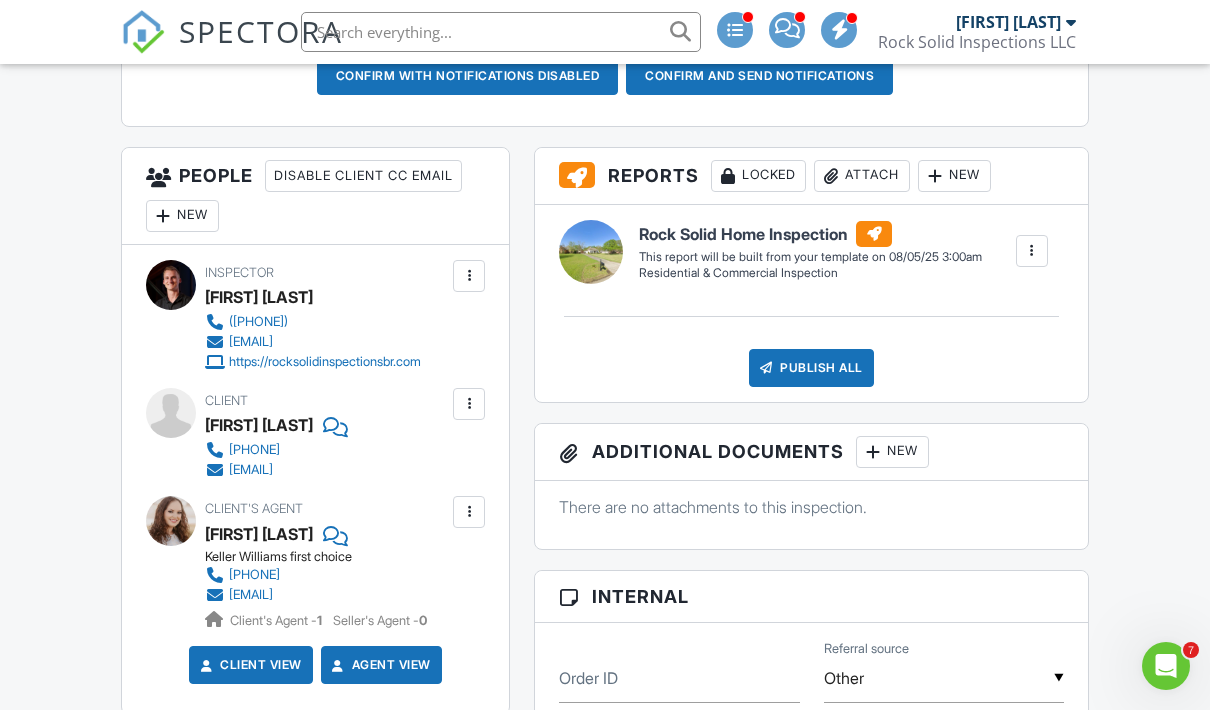 click on "[PHONE]" at bounding box center [254, 450] 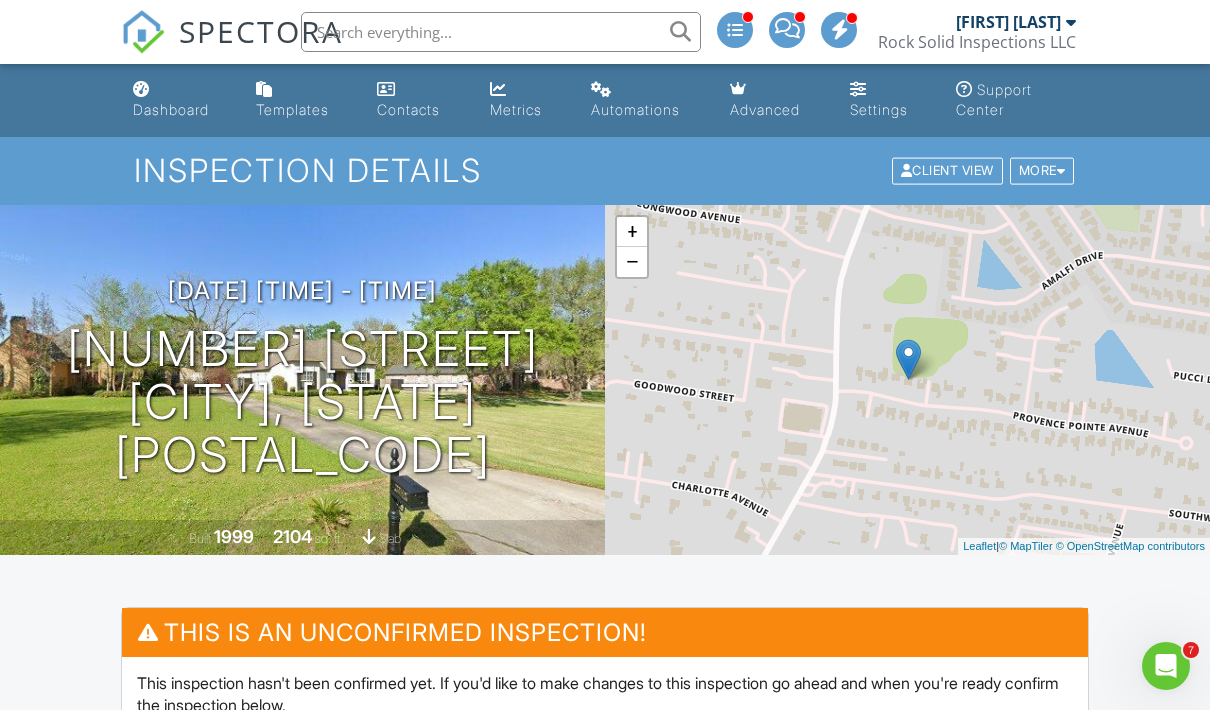 click at bounding box center [501, 32] 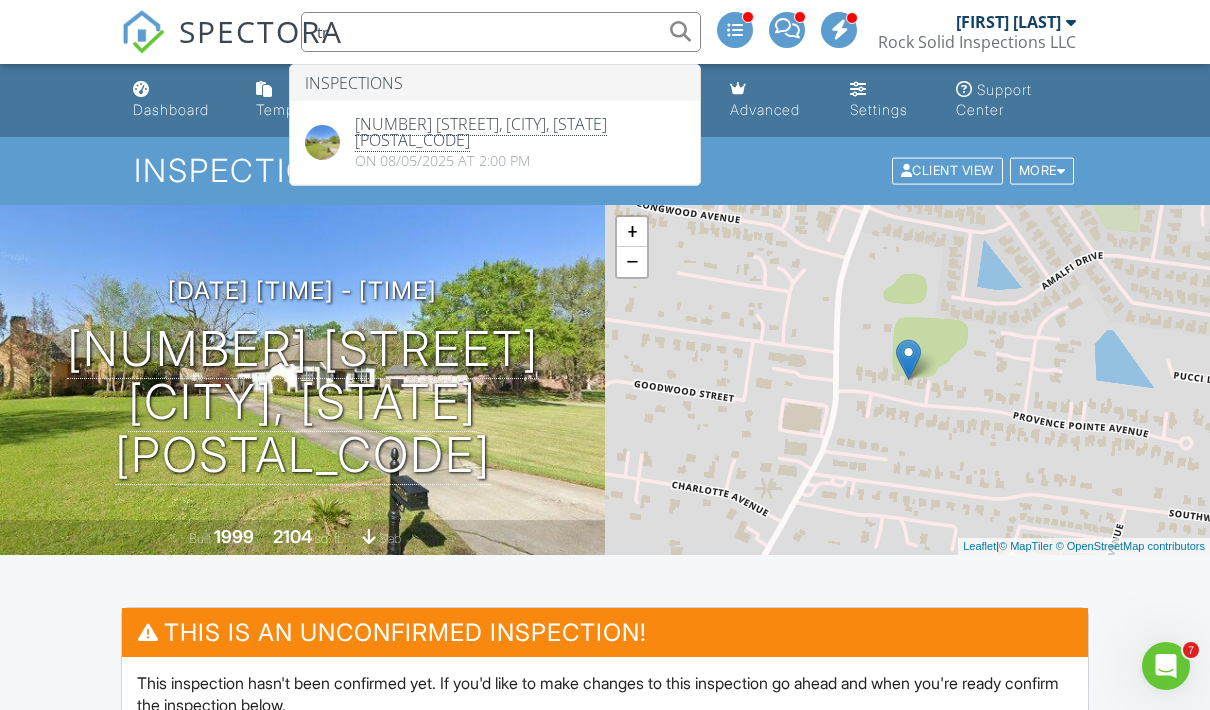 type on "t" 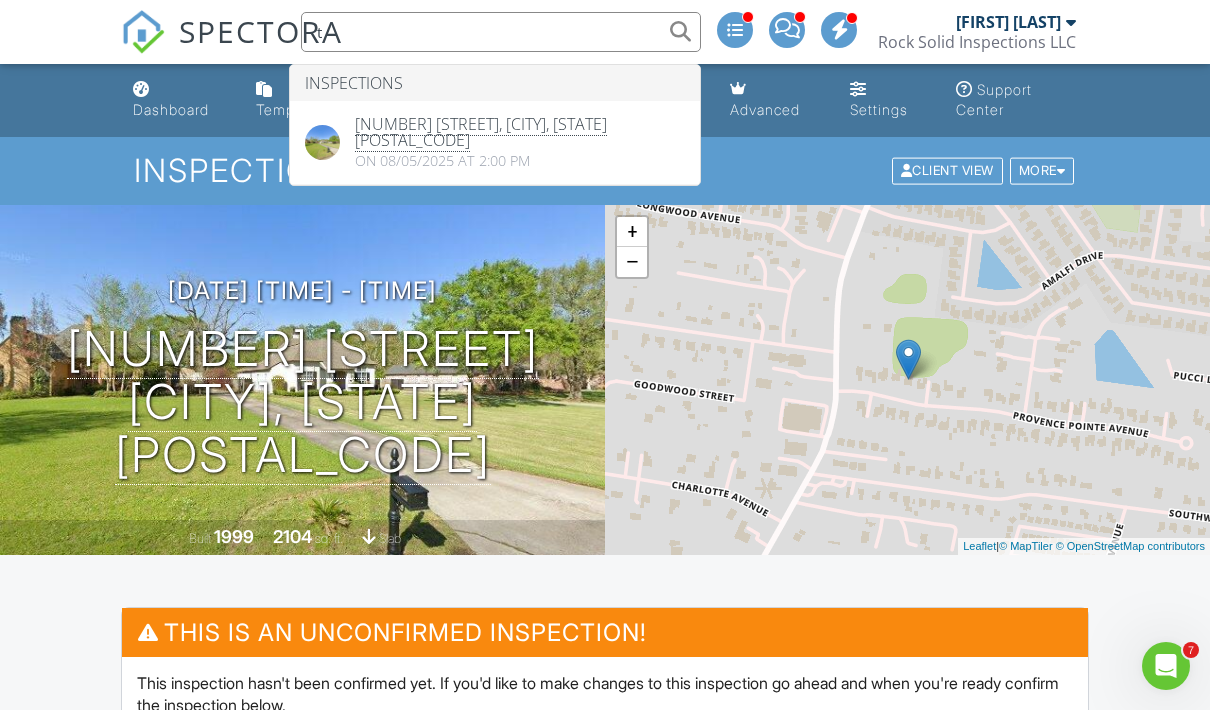 type 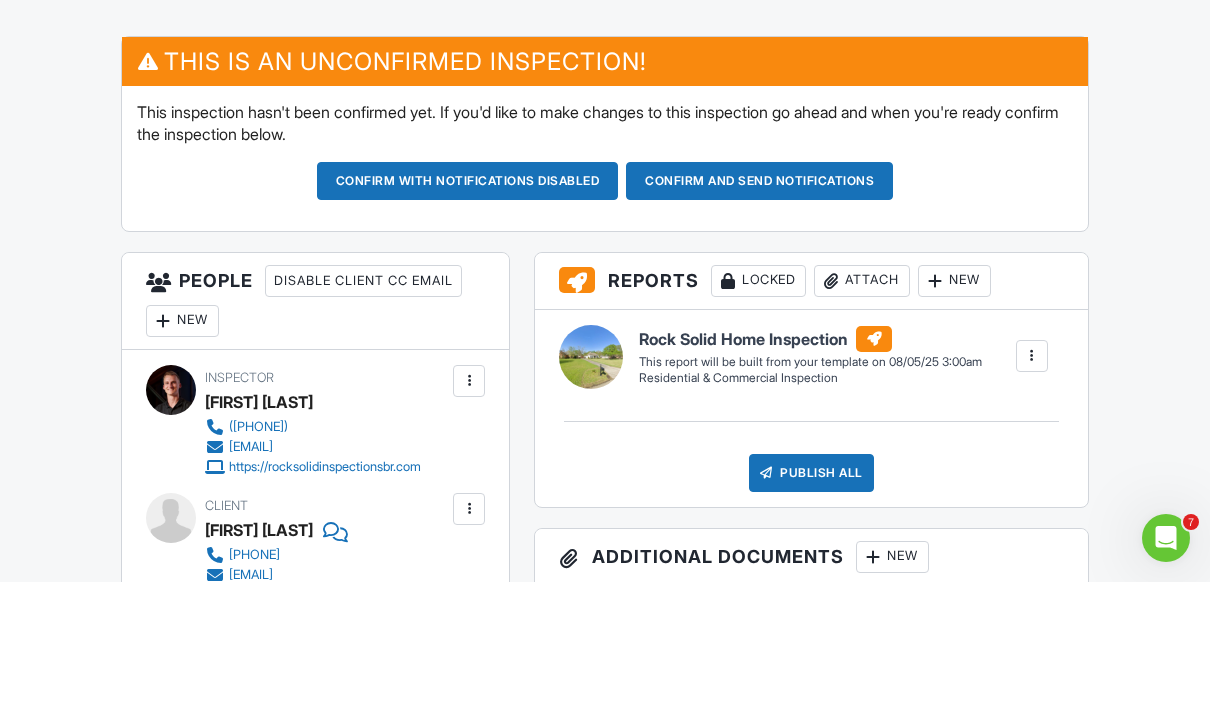 scroll, scrollTop: 617, scrollLeft: 0, axis: vertical 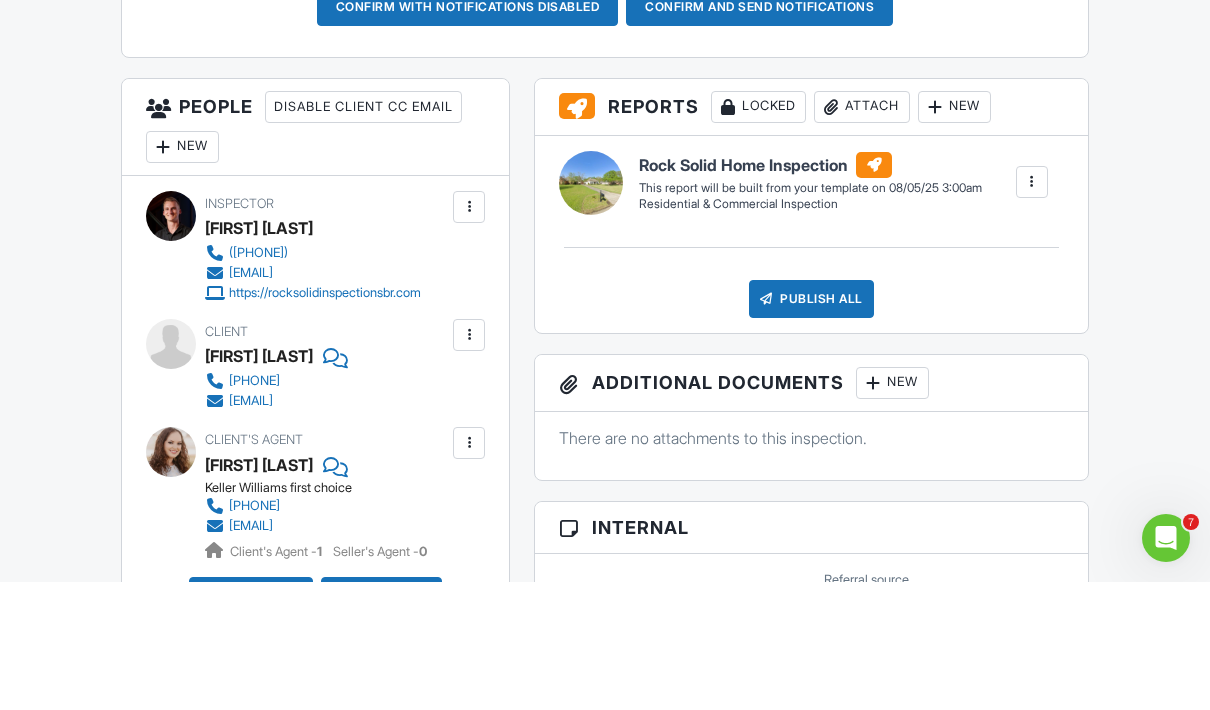 click on "[PHONE]" at bounding box center [254, 509] 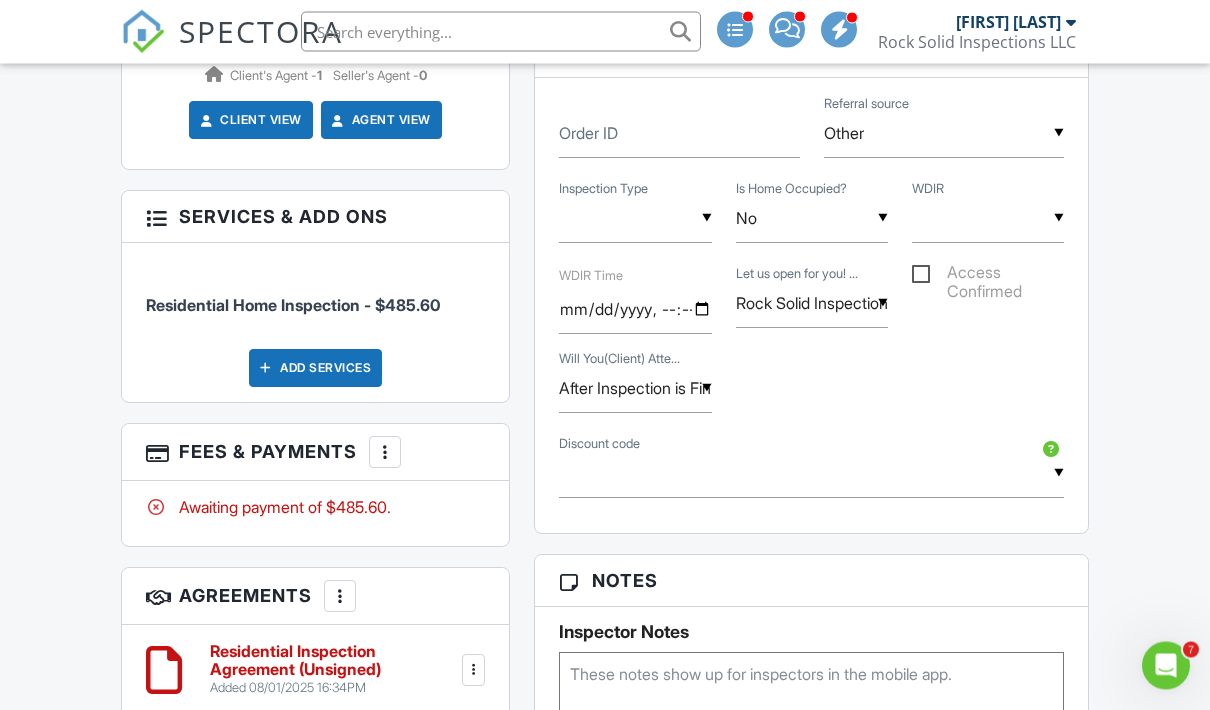 scroll, scrollTop: 1198, scrollLeft: 0, axis: vertical 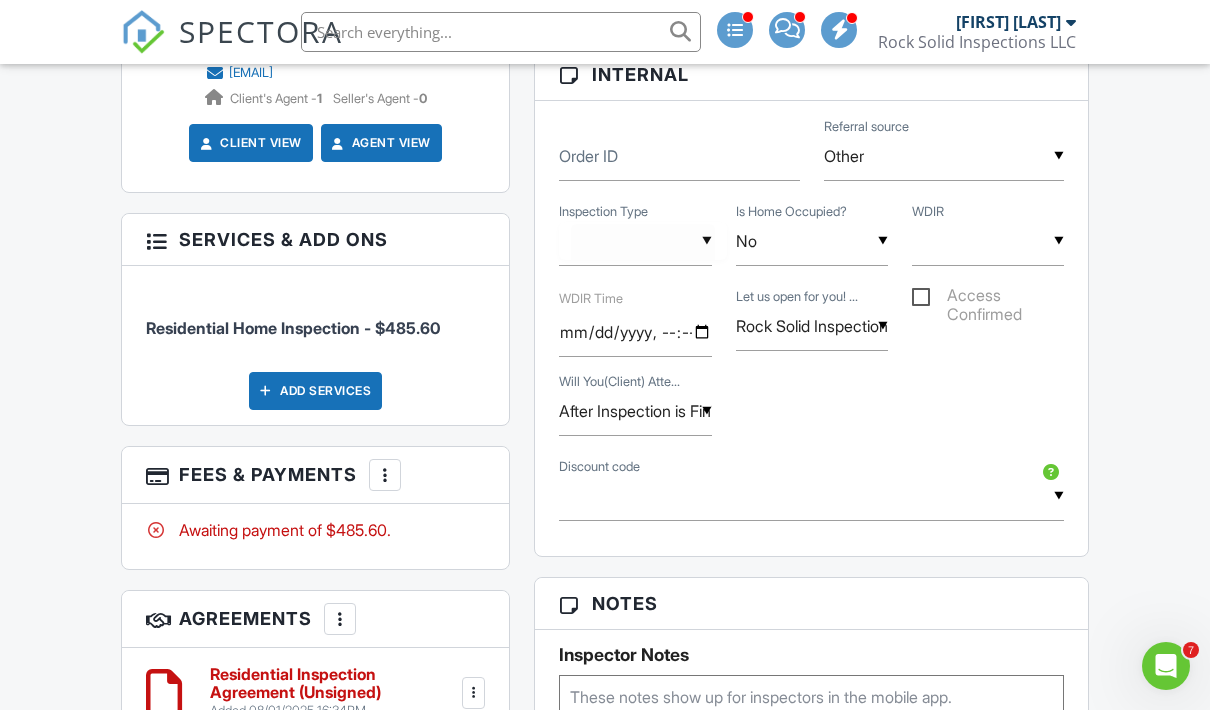 click on "▼ New Construction Buyer Seller Homeowner
New Construction
Buyer
Seller
Homeowner" at bounding box center (635, 241) 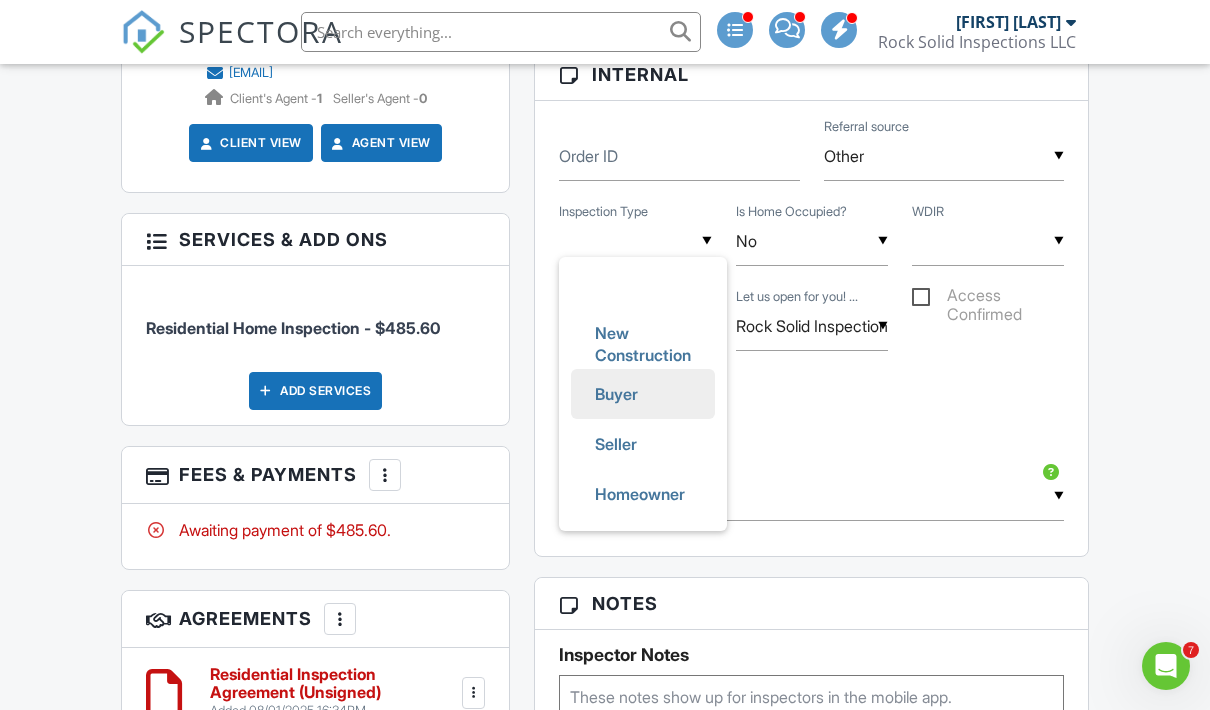 click on "Buyer" at bounding box center (616, 394) 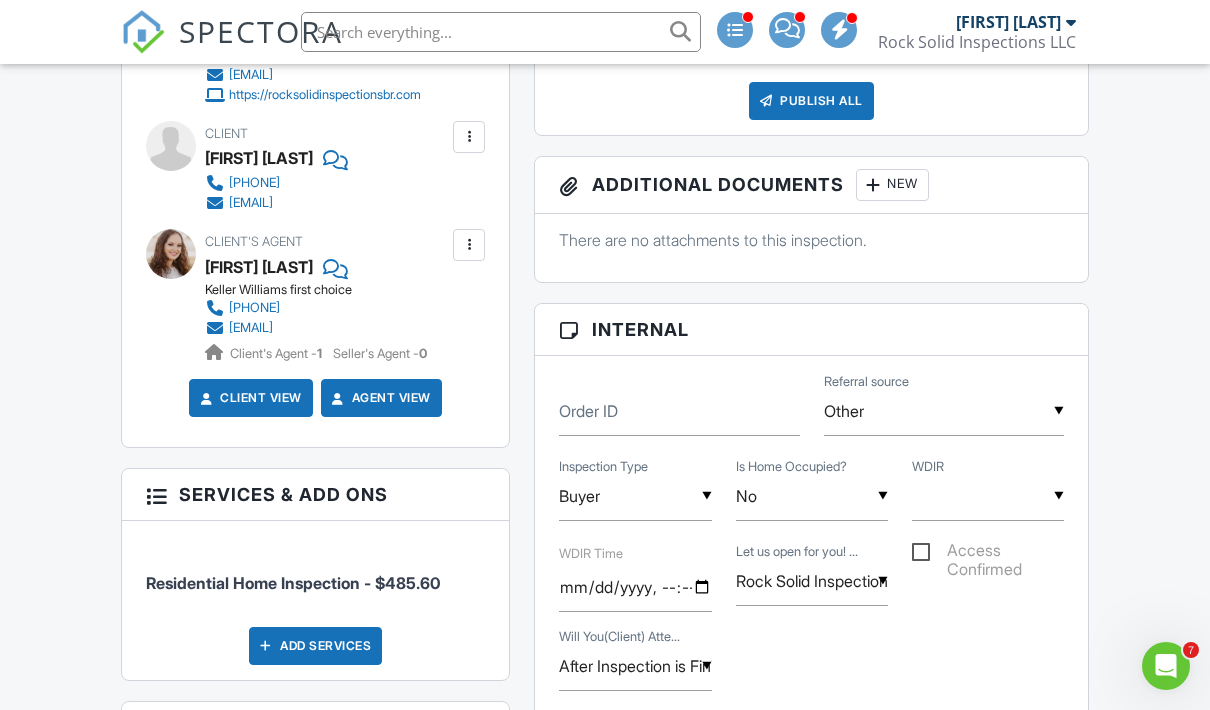 scroll, scrollTop: 947, scrollLeft: 0, axis: vertical 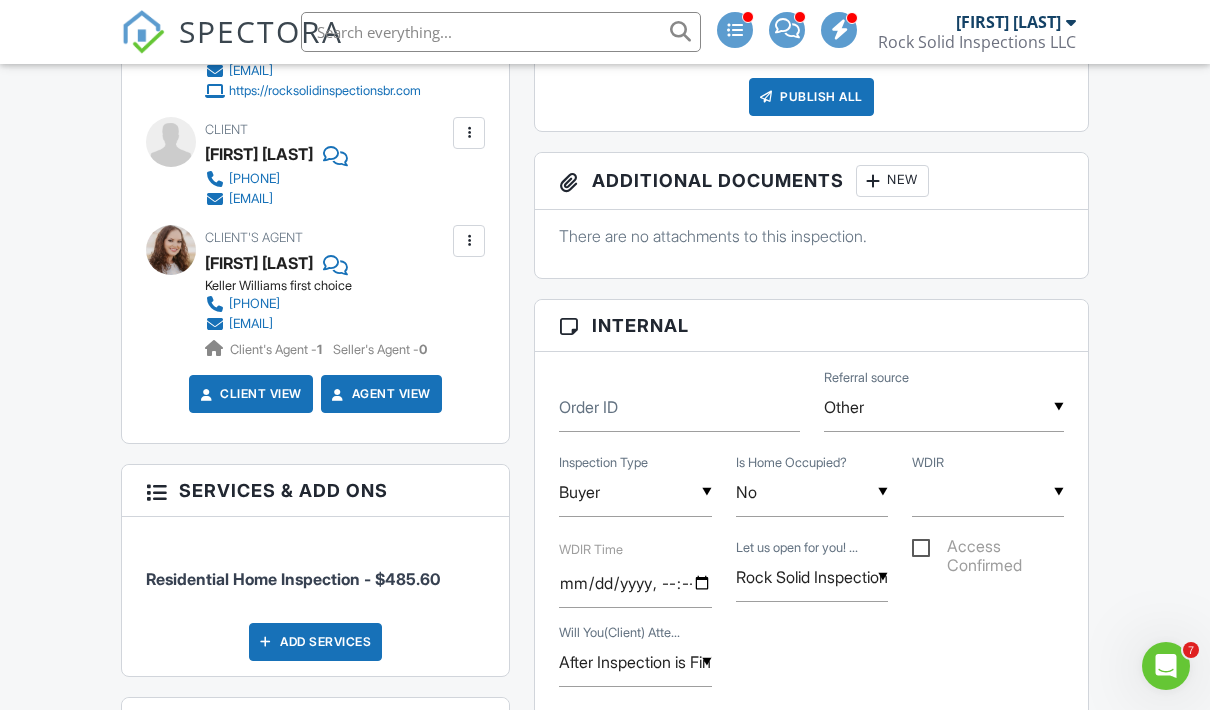 click on "▼ After Inspection is Finished Duration of Inspection After Inspection is Finished Phone Call I'm Not Sure
Duration of Inspection
After Inspection is Finished
Phone Call
I'm Not Sure
Will You(Client) Atte..." at bounding box center [811, 664] 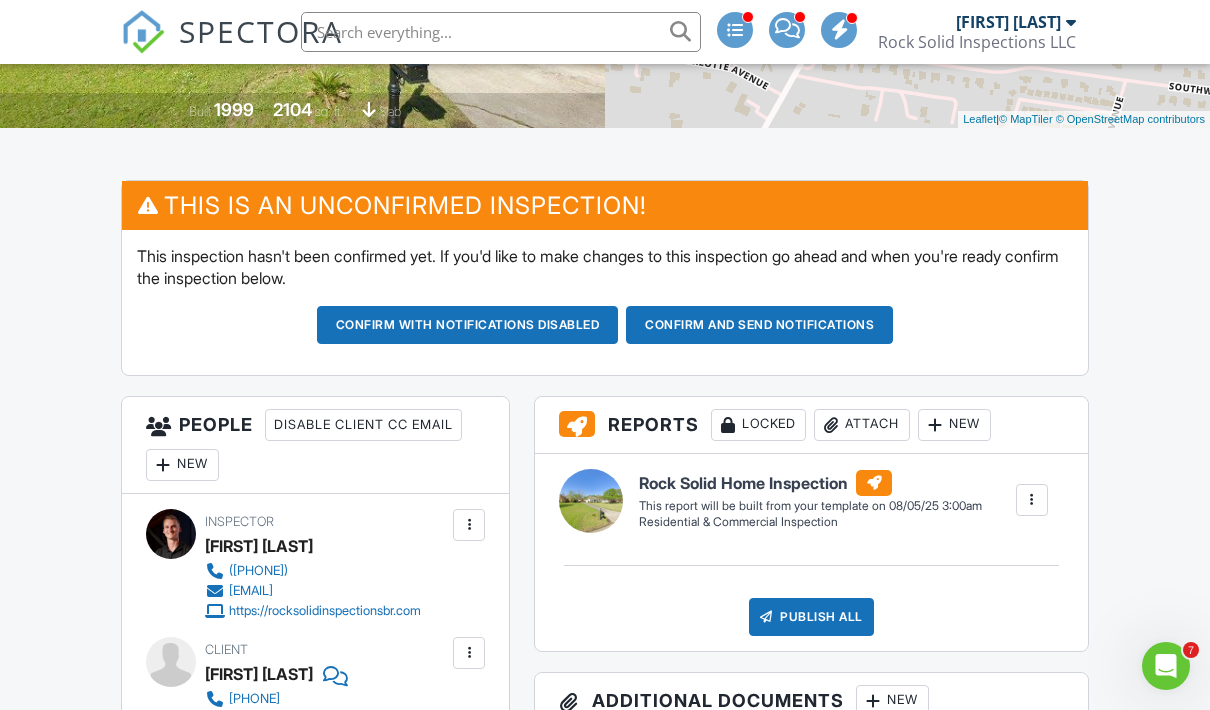 scroll, scrollTop: 528, scrollLeft: 0, axis: vertical 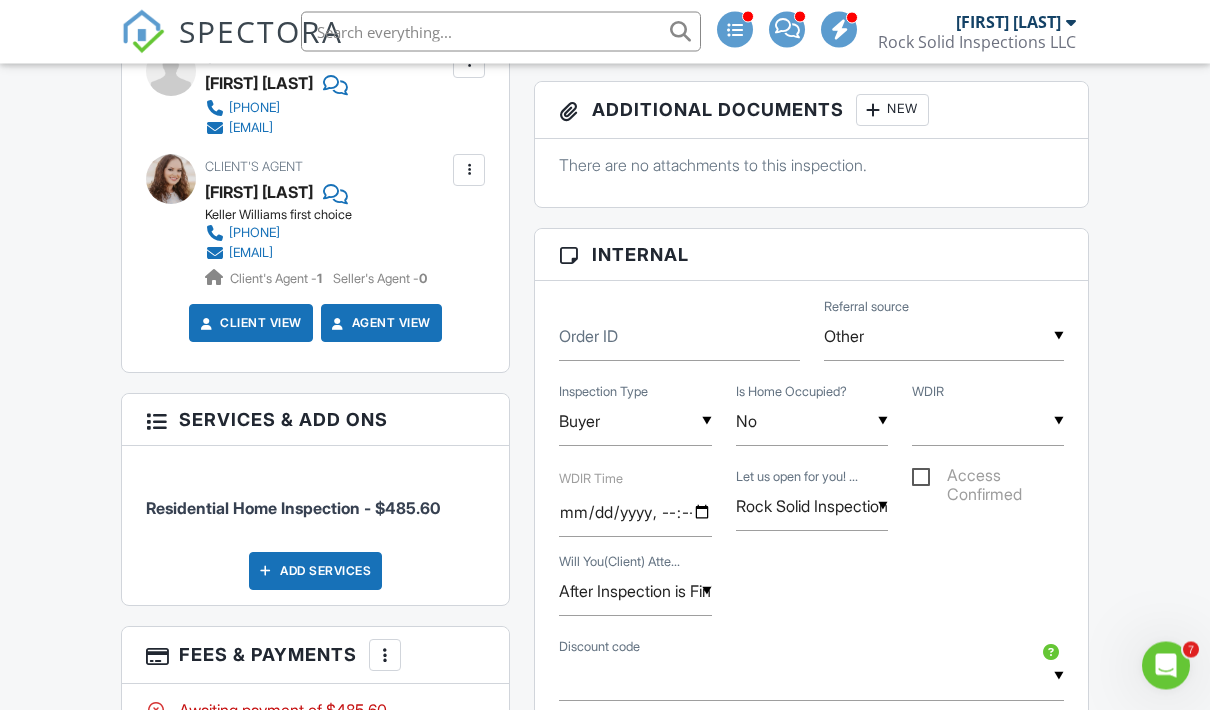 click on "Add Services" at bounding box center [315, 572] 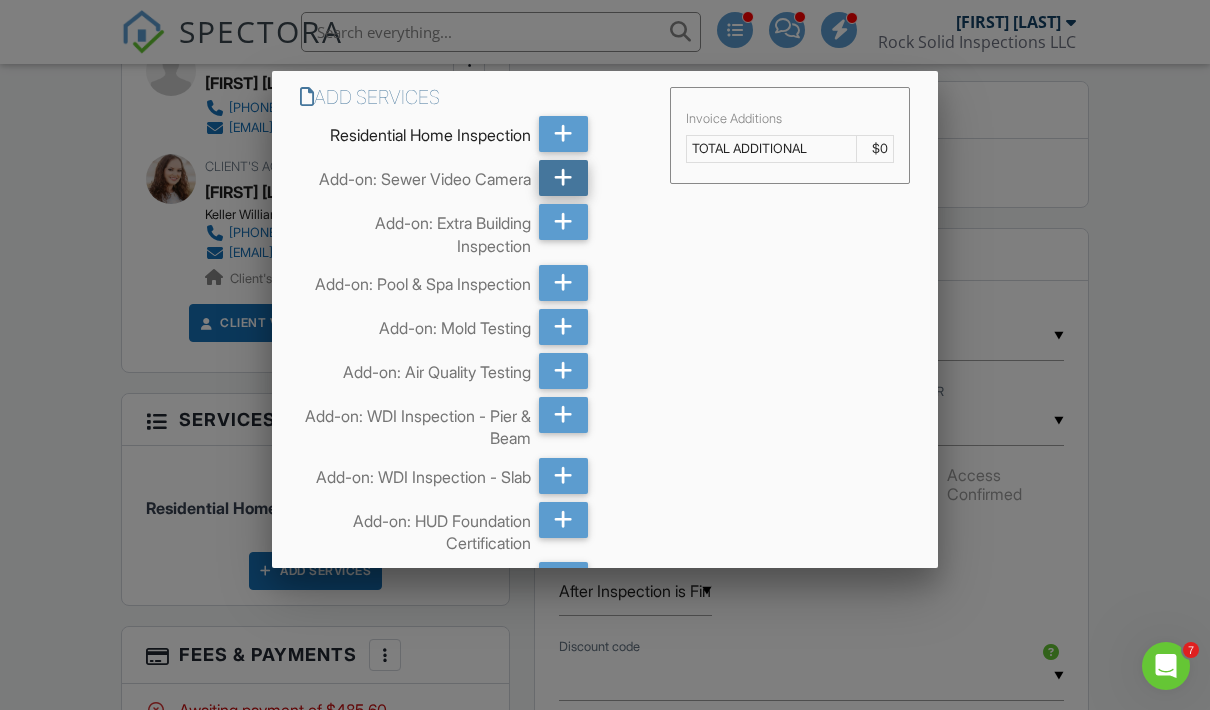 click at bounding box center [564, 178] 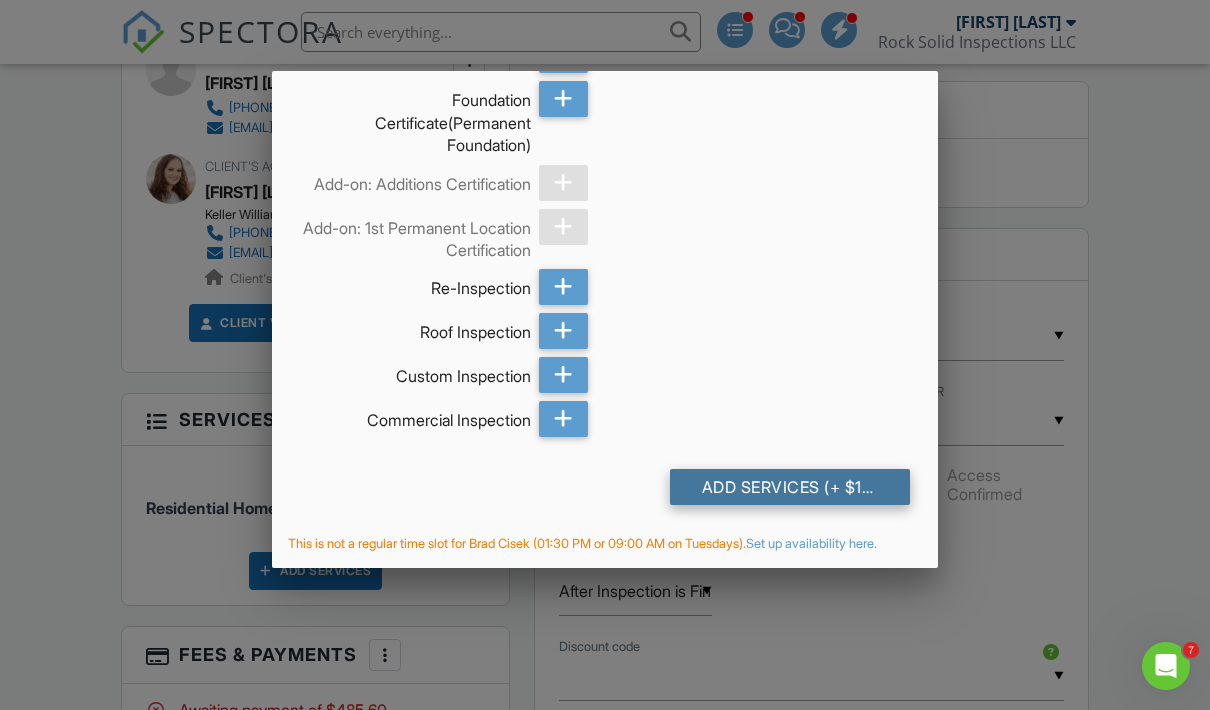 scroll, scrollTop: 1181, scrollLeft: 0, axis: vertical 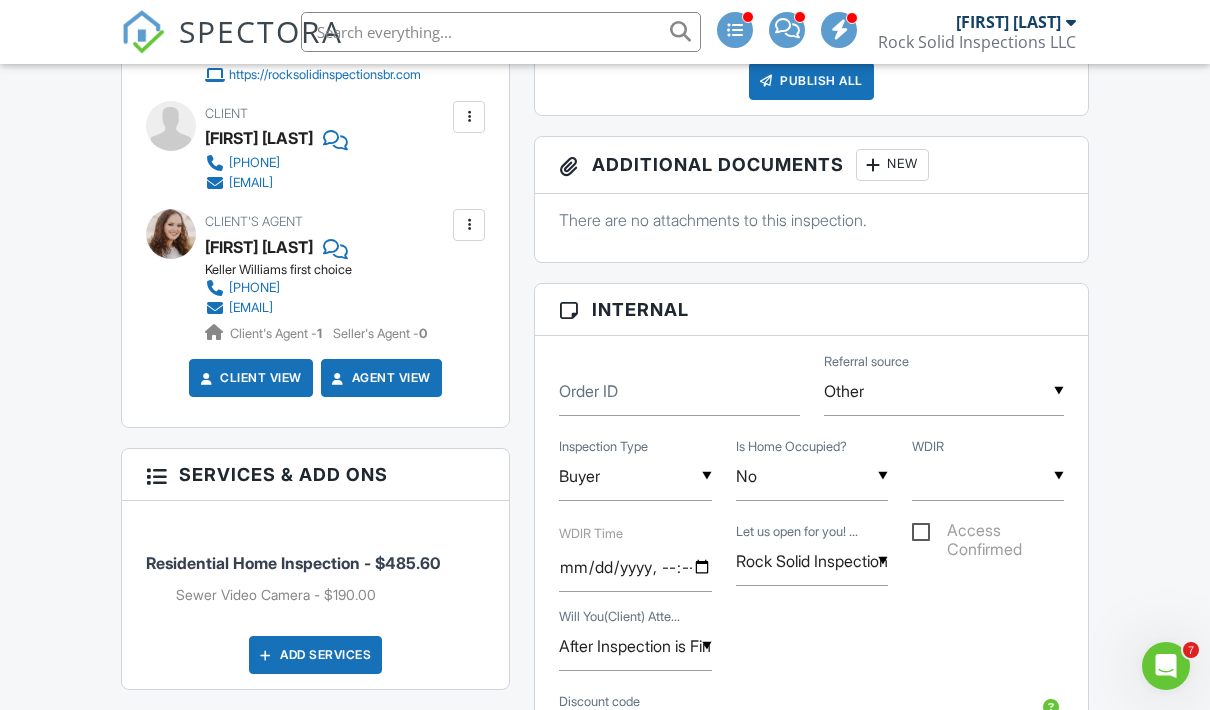 click on "▼ No WDIR Schedule with Stark Exterminators Schedule with Arrow Pest & Termite Cancelled
No WDIR
Schedule with Stark Exterminators
Schedule with Arrow Pest & Termite
Cancelled" at bounding box center (988, 476) 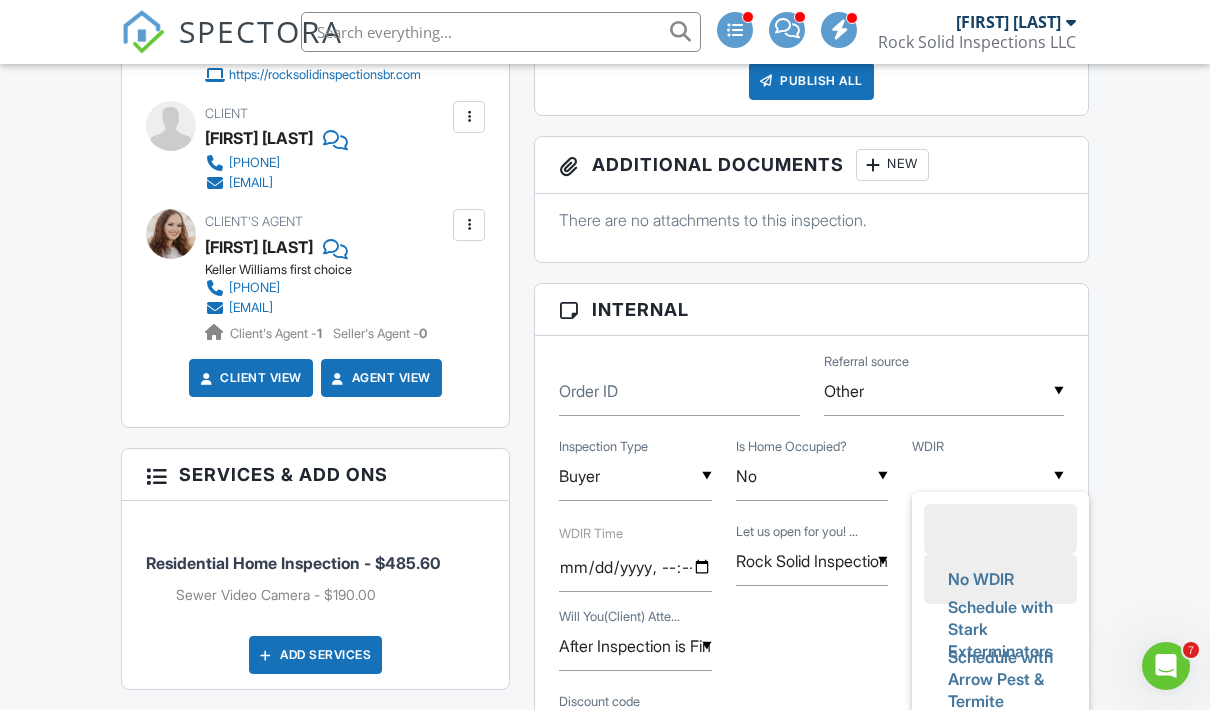 click on "No WDIR" at bounding box center [981, 579] 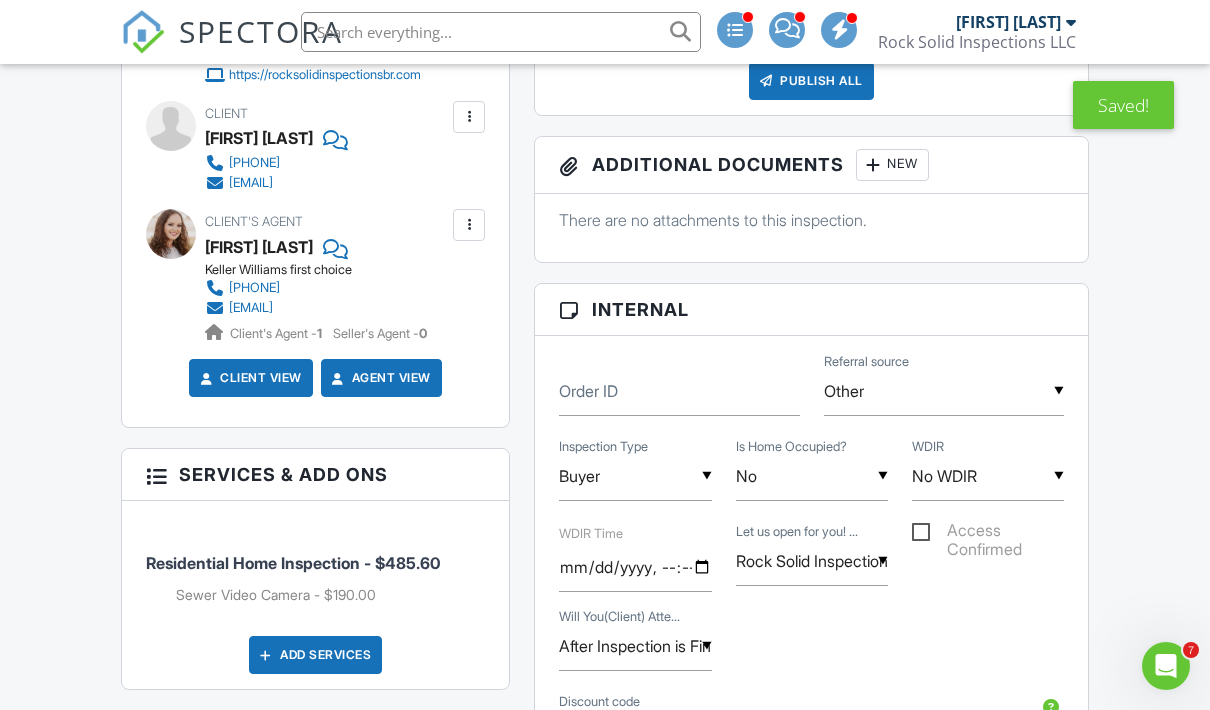 click on "Access Confirmed" at bounding box center (988, 533) 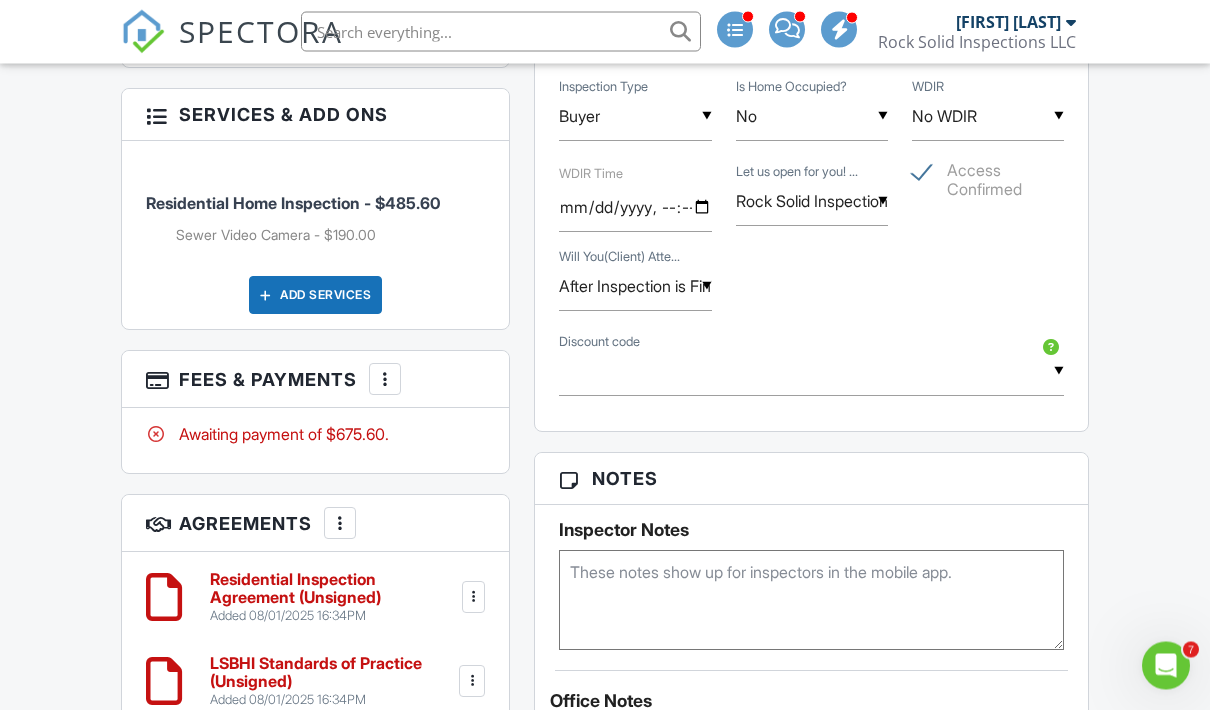 scroll, scrollTop: 1135, scrollLeft: 0, axis: vertical 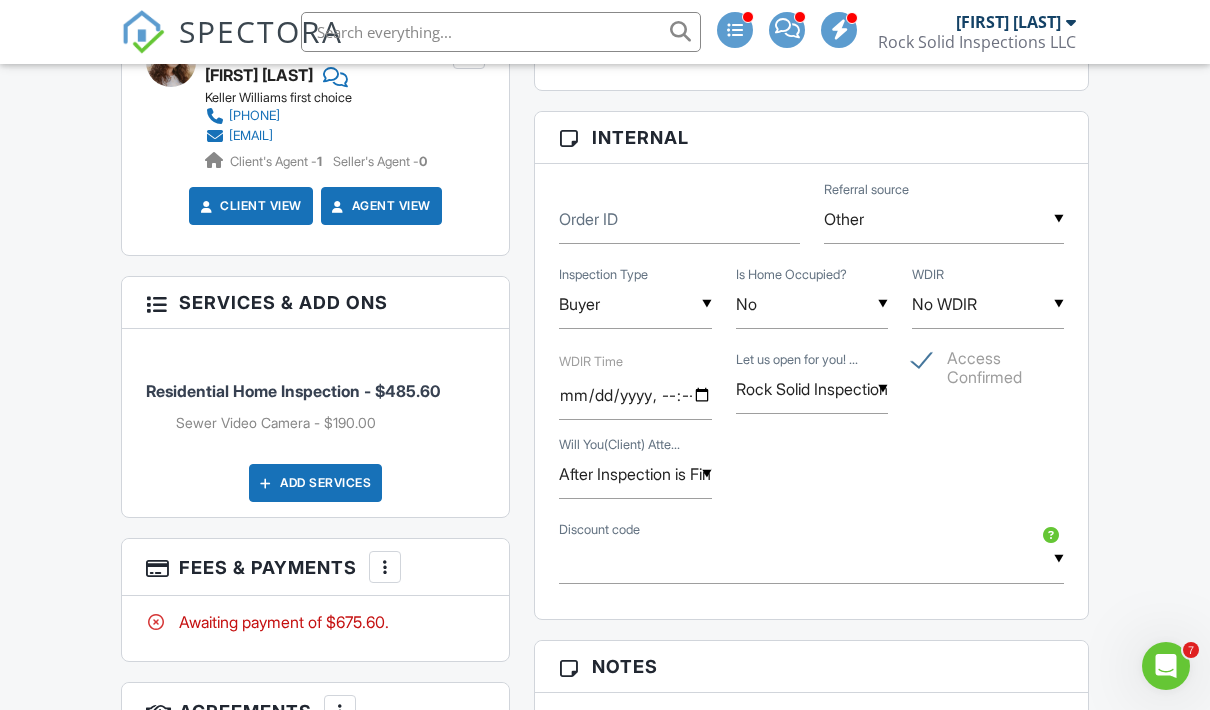 click on "Access Confirmed" at bounding box center [988, 361] 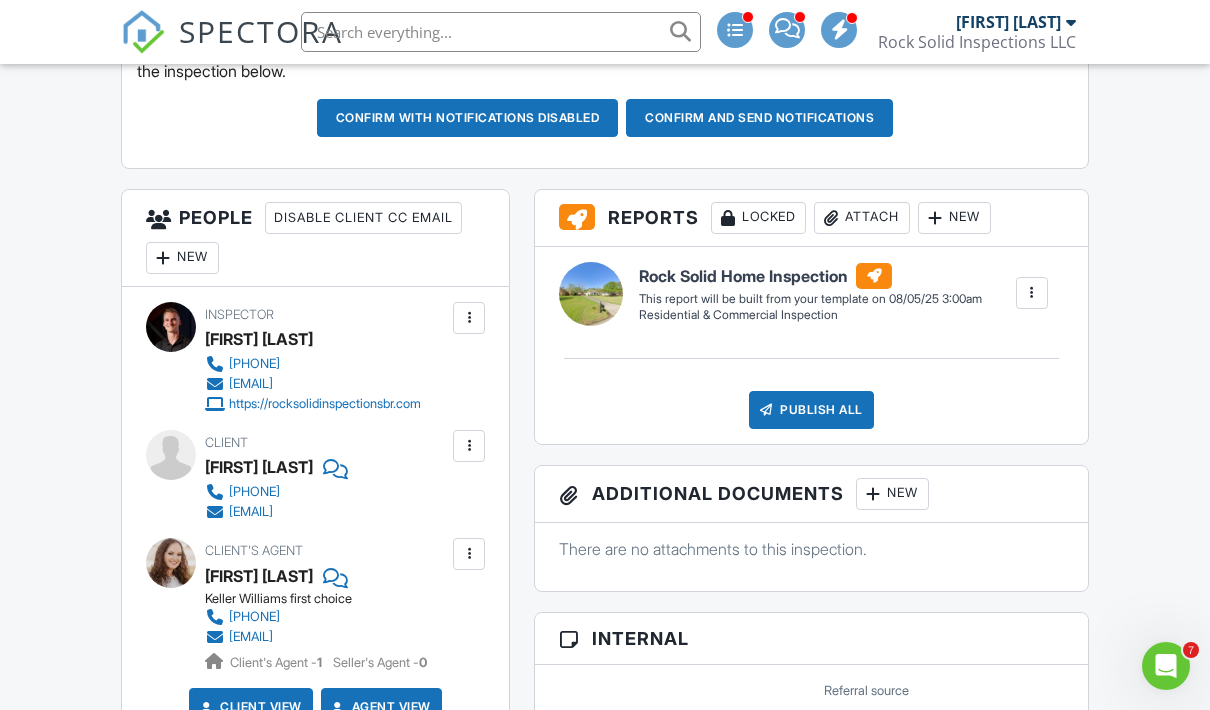 scroll, scrollTop: 602, scrollLeft: 0, axis: vertical 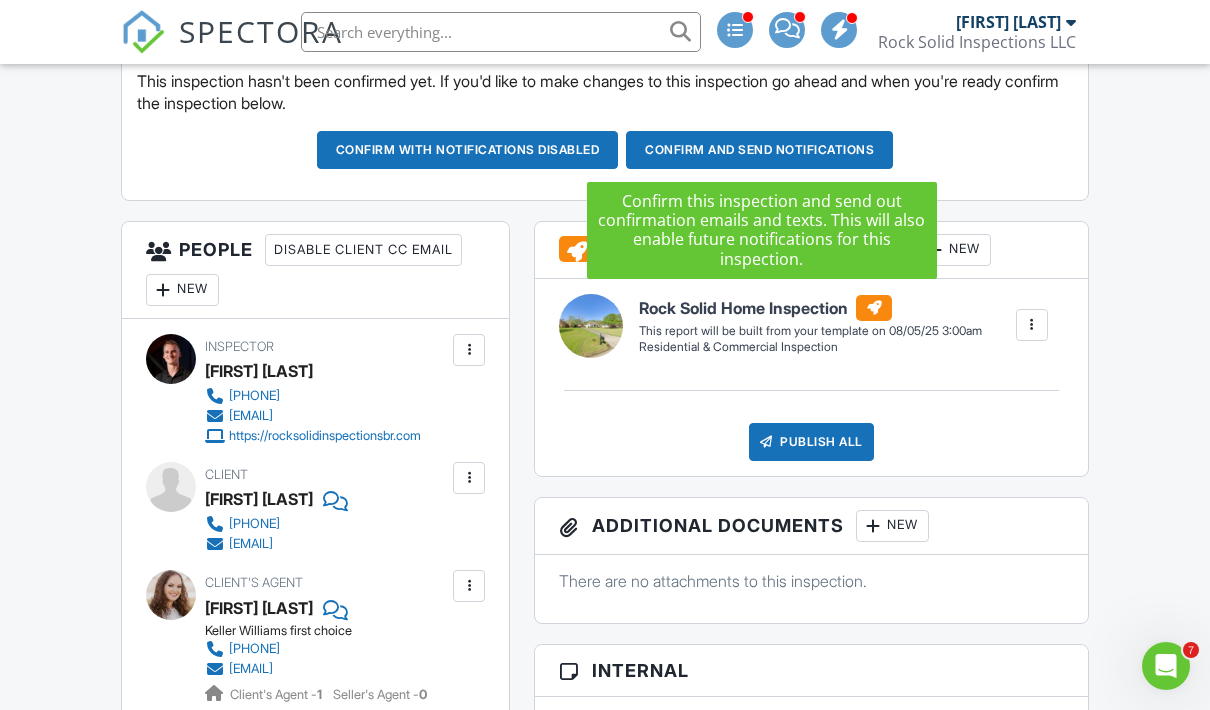 click on "Confirm and send notifications" at bounding box center (468, 150) 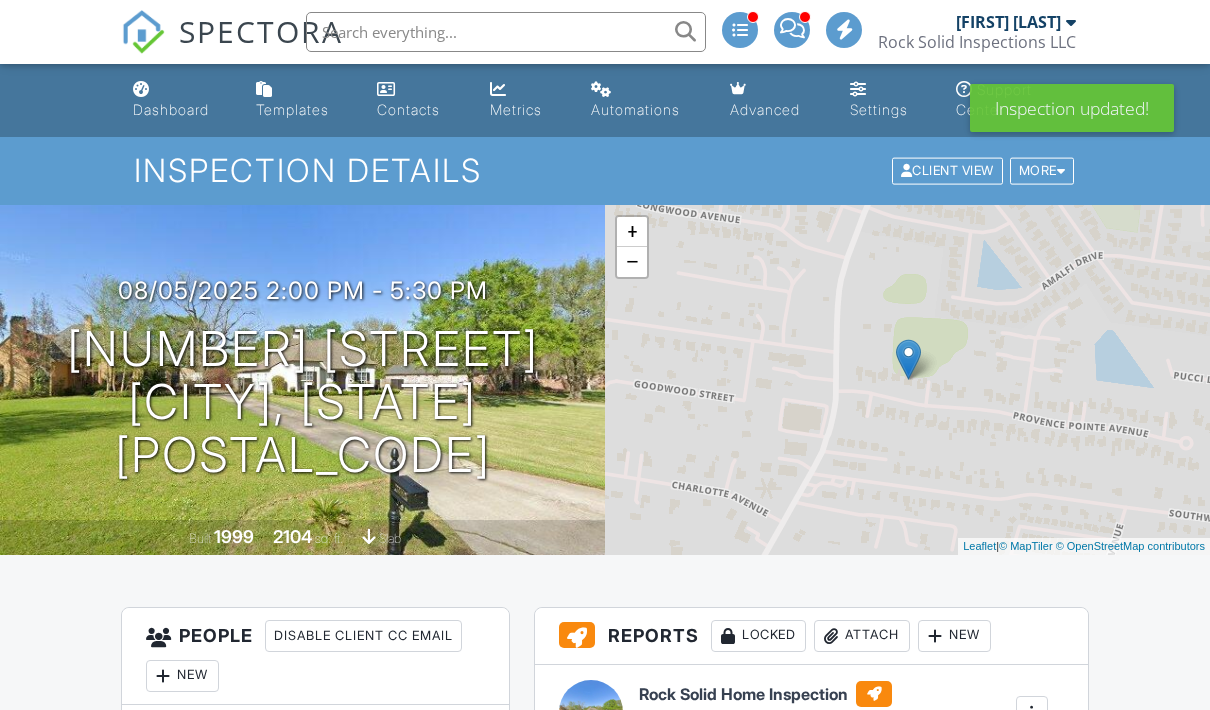 scroll, scrollTop: 0, scrollLeft: 0, axis: both 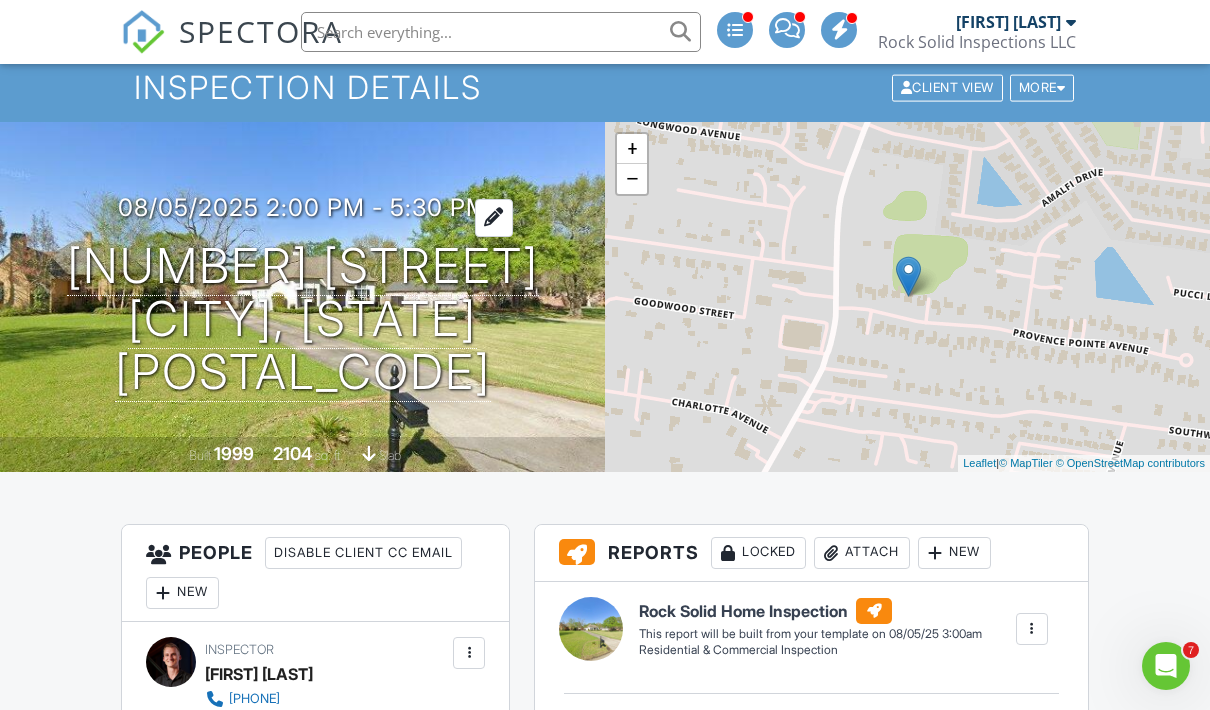 click at bounding box center (494, 217) 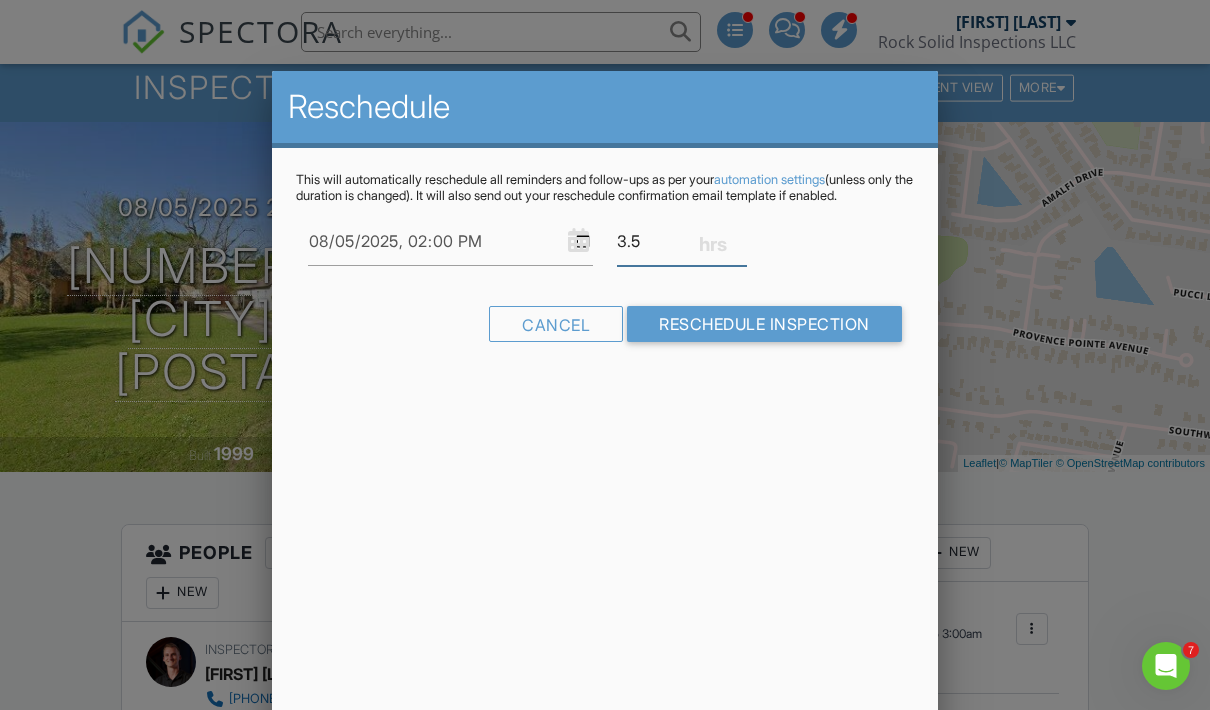 click on "3.5" at bounding box center [682, 241] 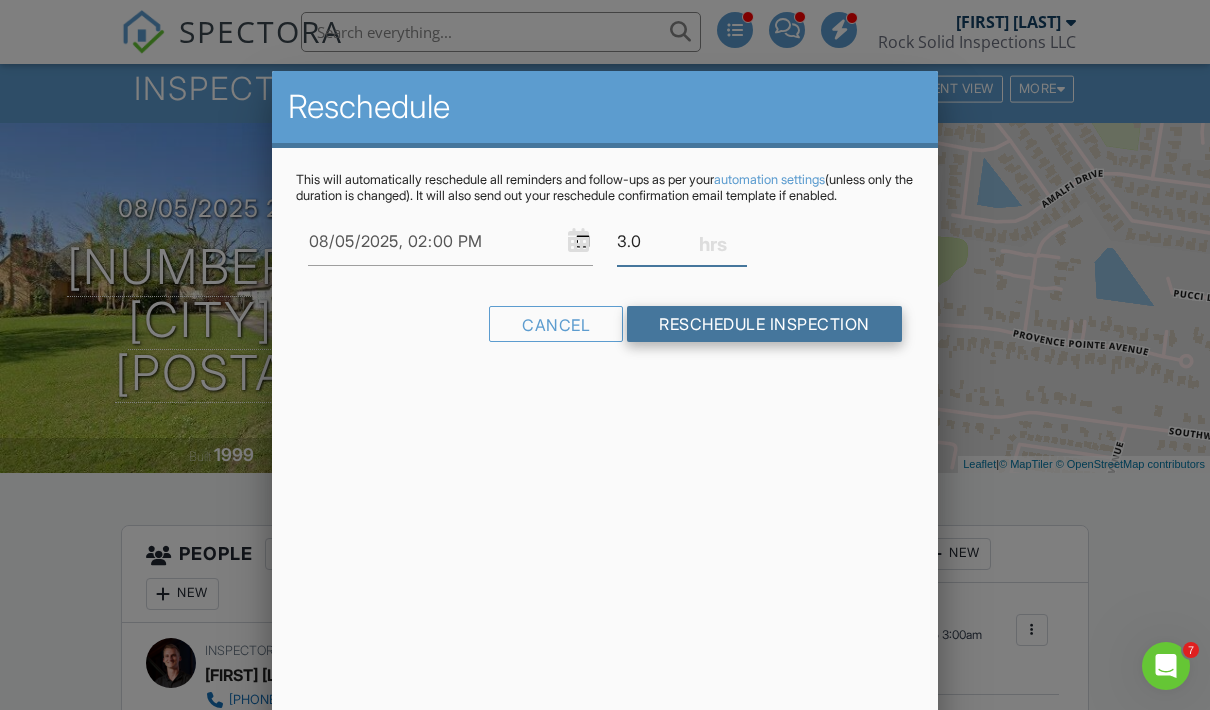 type on "3.0" 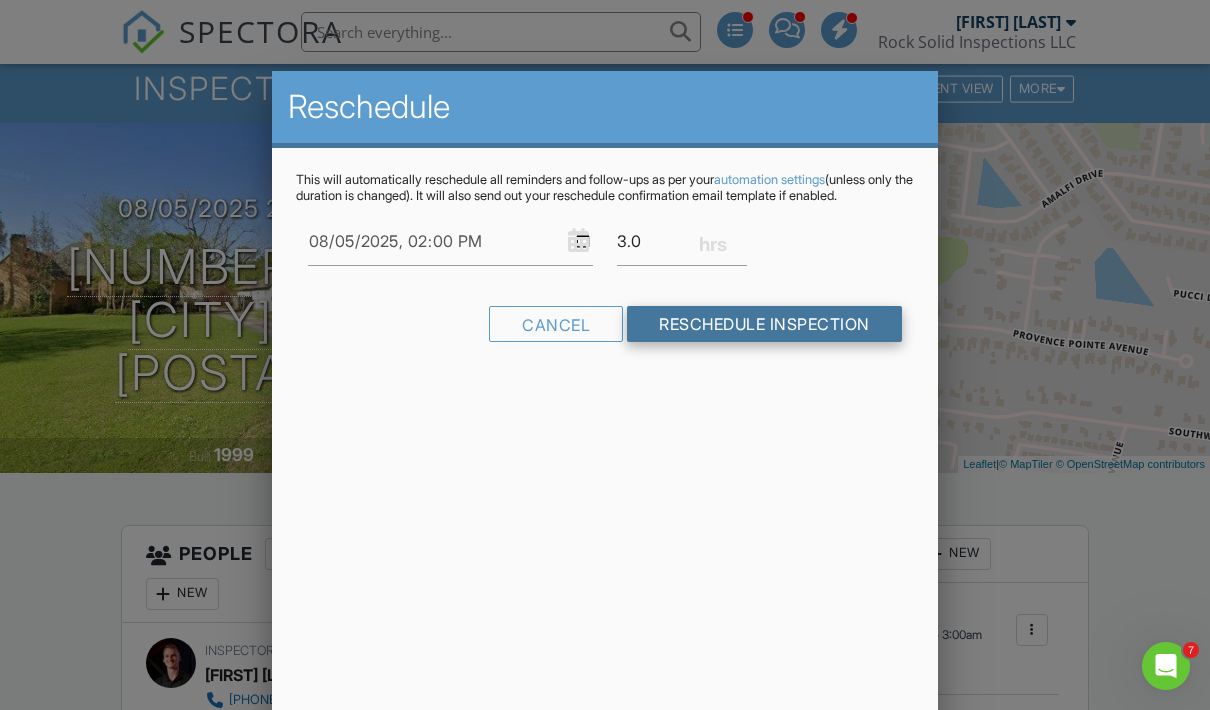 click on "Reschedule Inspection" at bounding box center (764, 324) 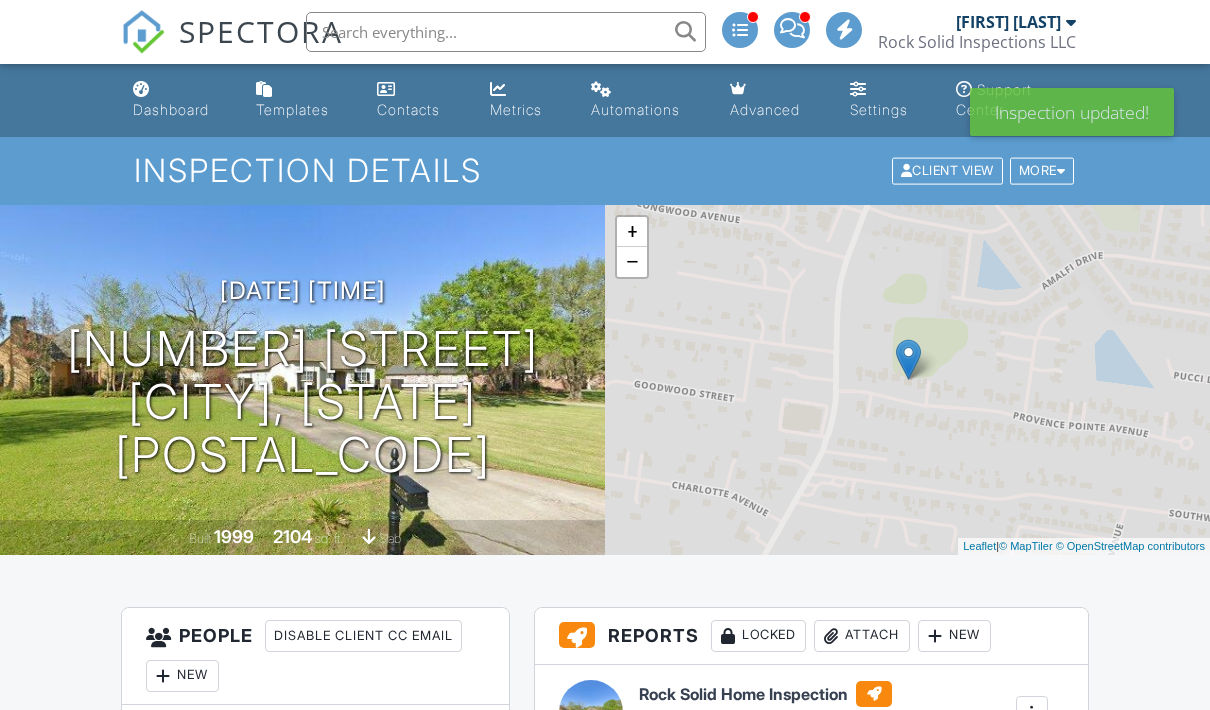 scroll, scrollTop: 0, scrollLeft: 0, axis: both 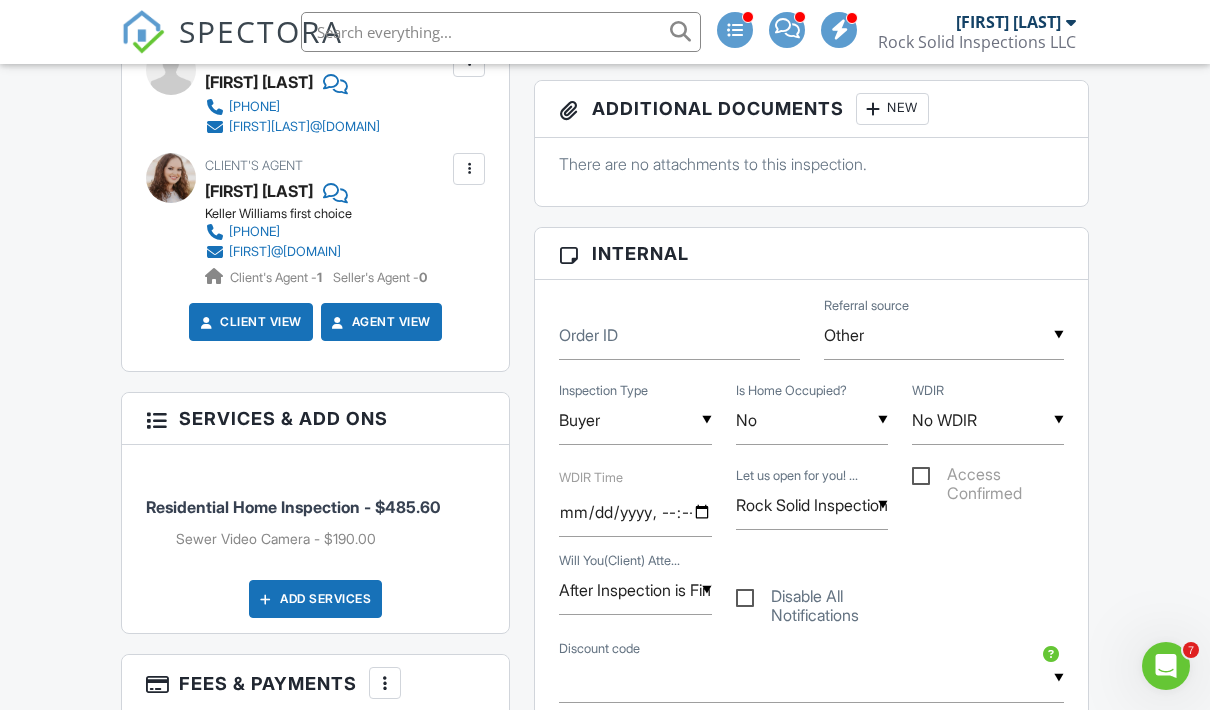 click on "▼ Other Real Estate Agent Internet Search Social Media Past Client Insurance Agent Other
Real Estate Agent
Internet Search
Social Media
Past Client
Insurance Agent
Other" at bounding box center (944, 335) 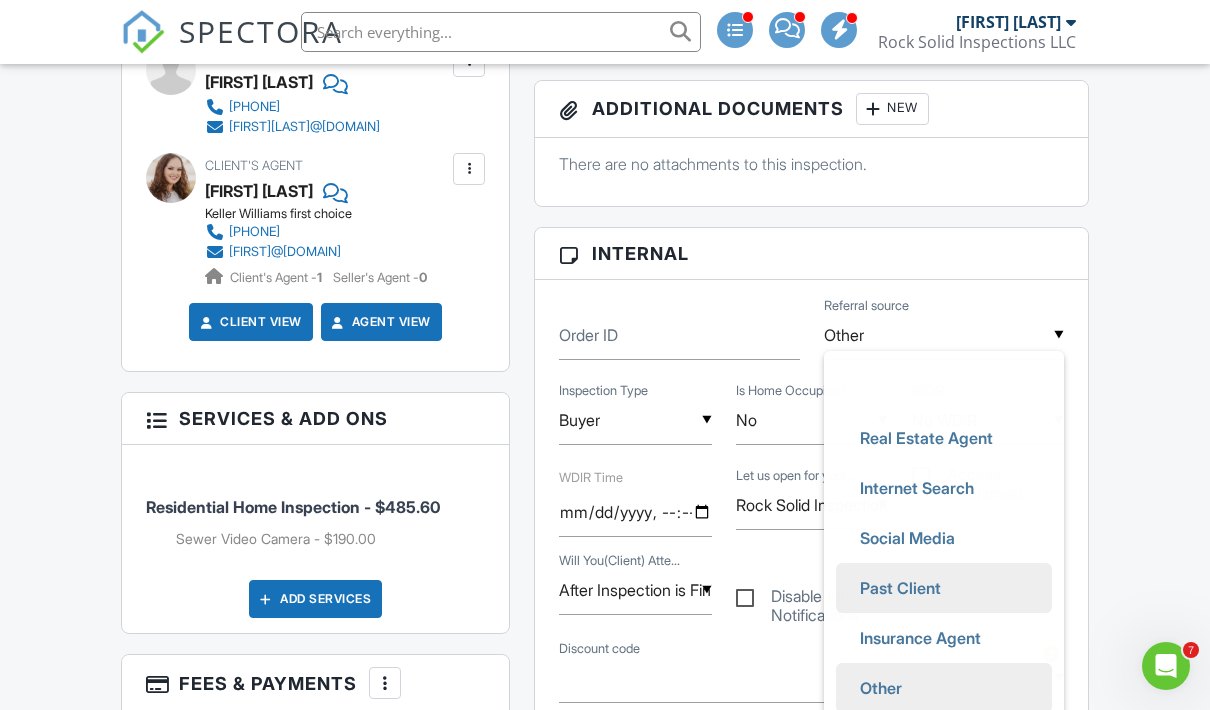 scroll, scrollTop: 0, scrollLeft: 0, axis: both 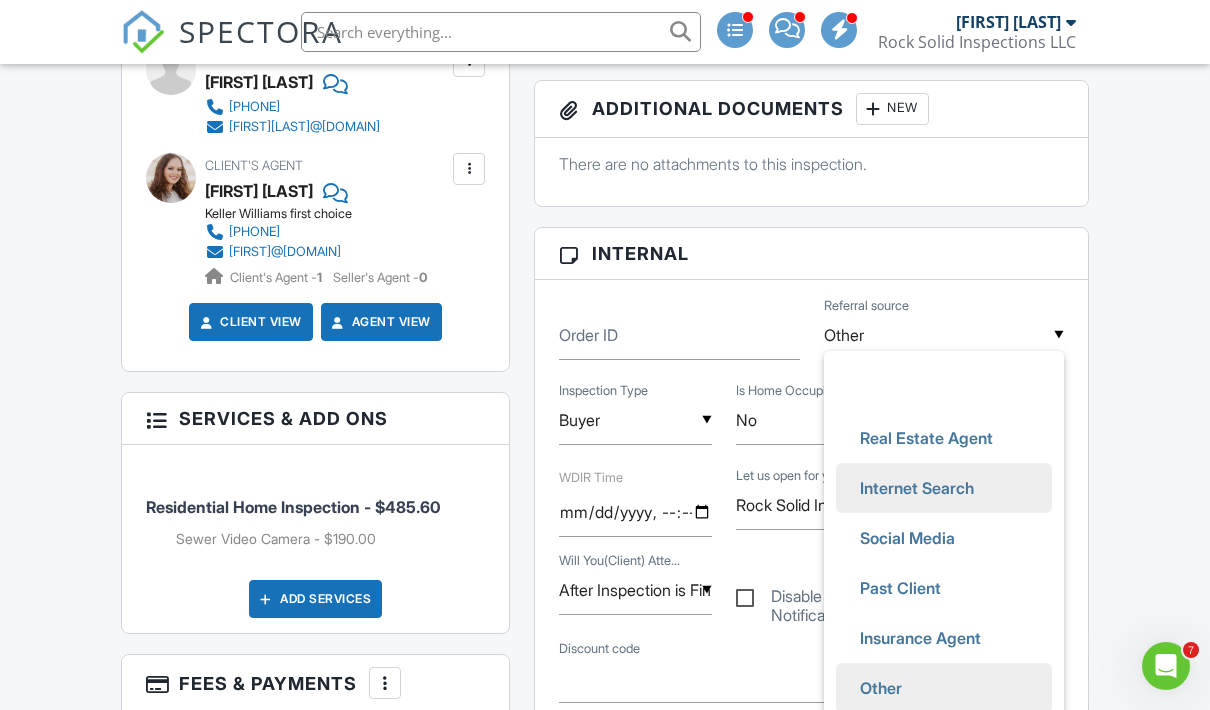 click on "Internet Search" at bounding box center (917, 488) 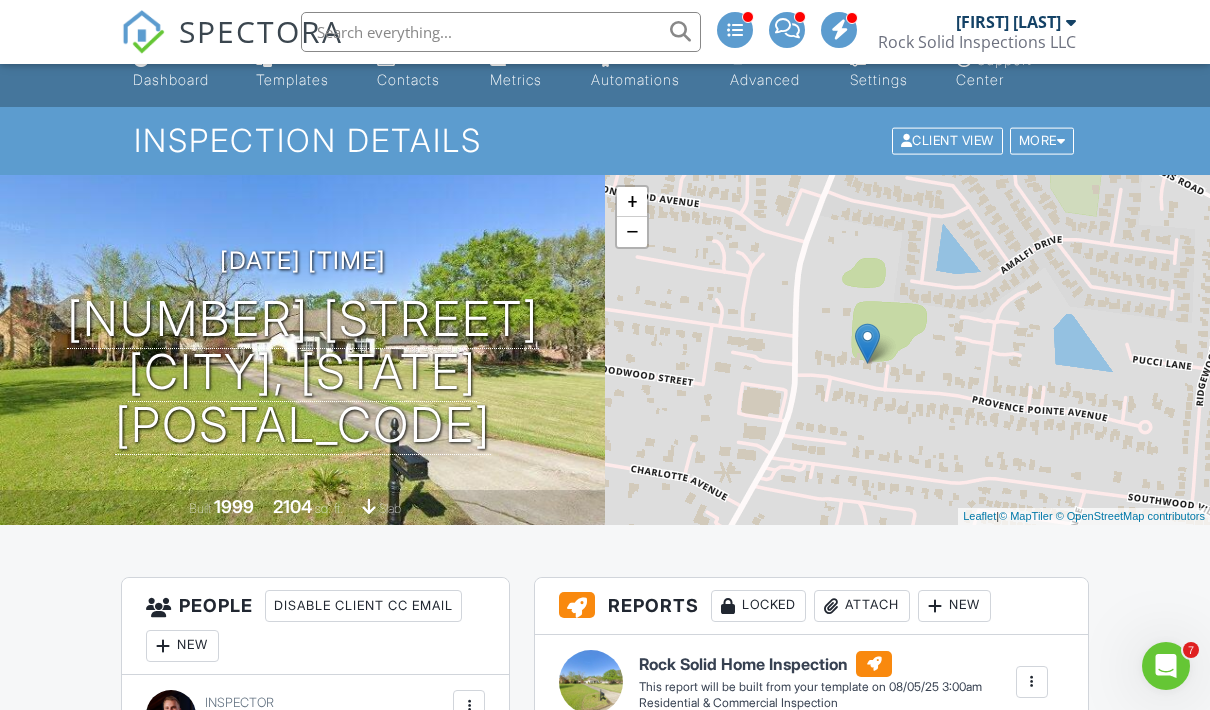 scroll, scrollTop: 0, scrollLeft: 0, axis: both 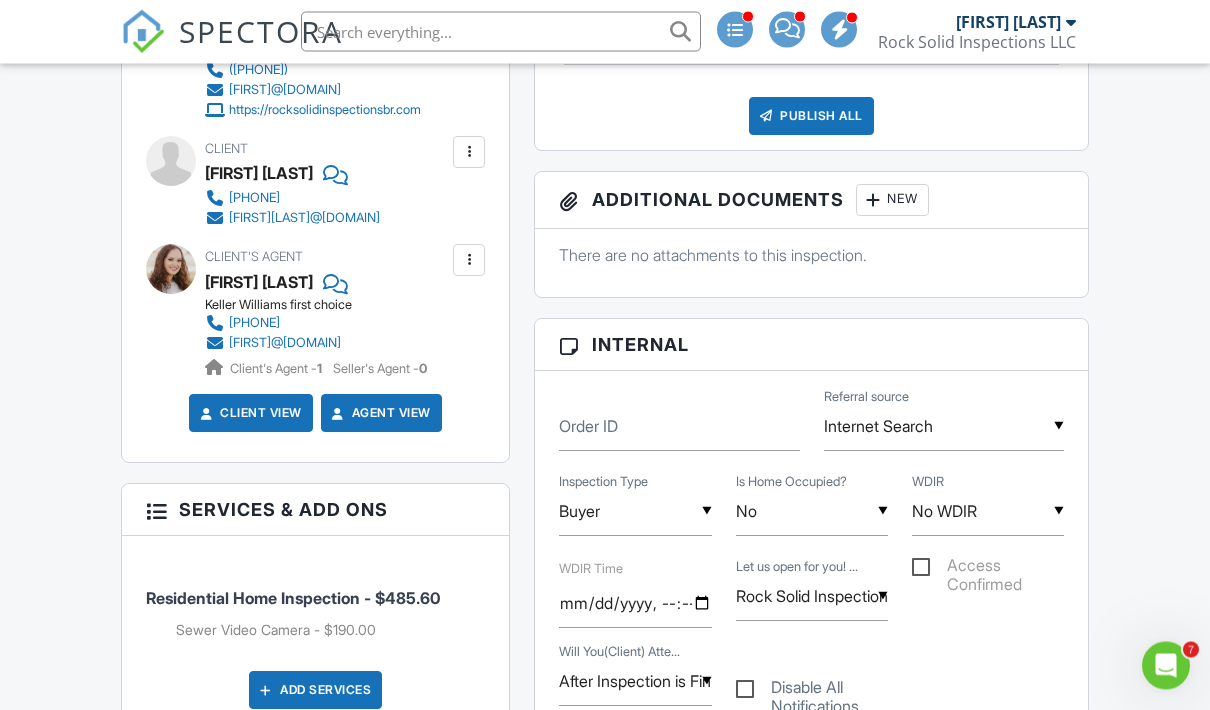 click on "Access Confirmed" at bounding box center (988, 569) 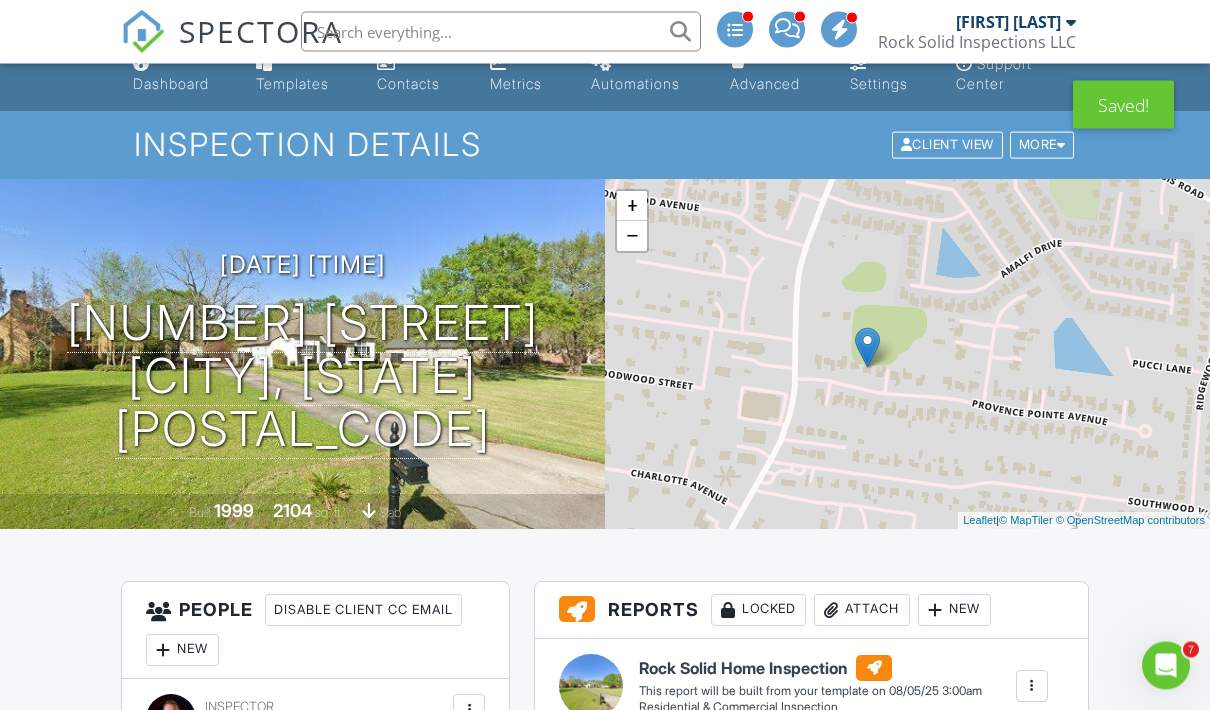 scroll, scrollTop: 0, scrollLeft: 0, axis: both 